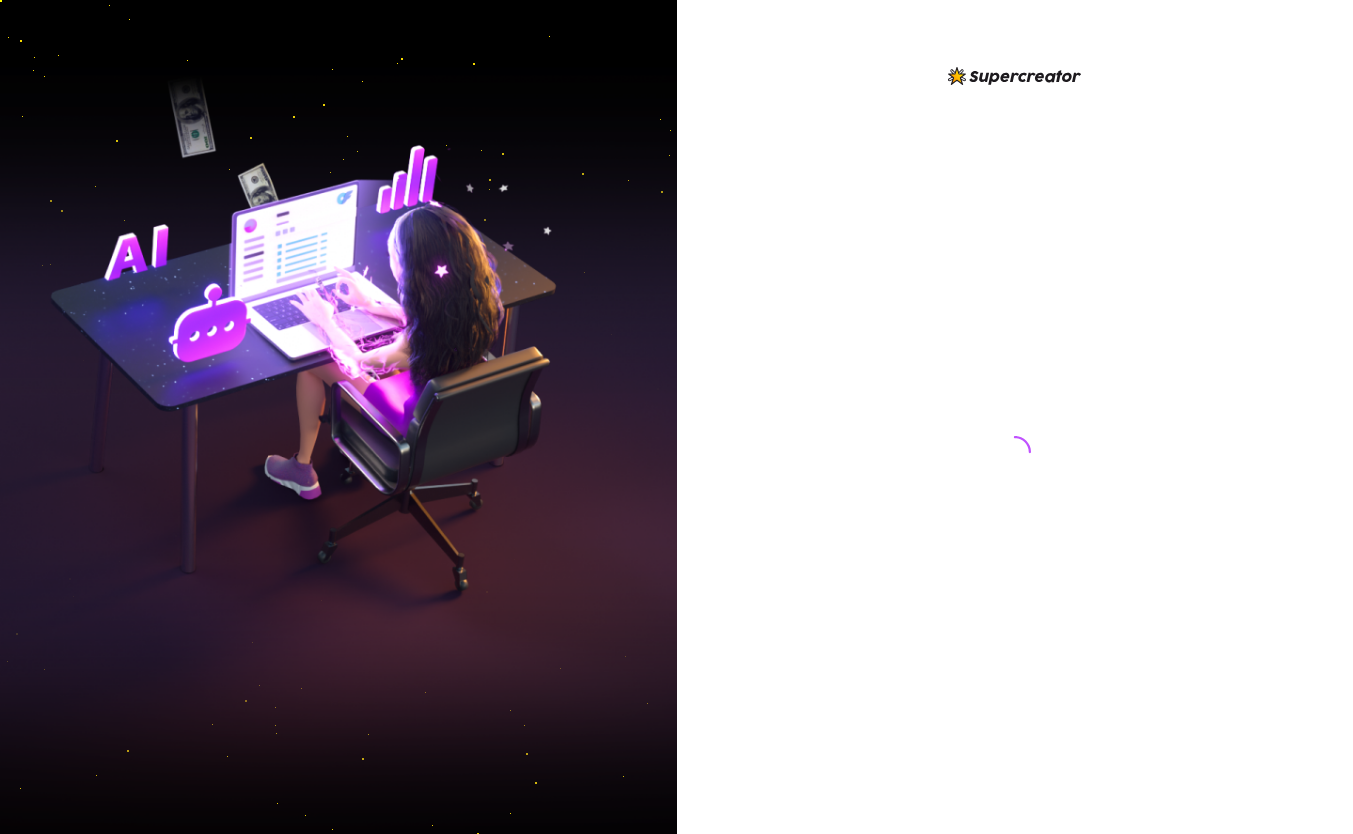 scroll, scrollTop: 0, scrollLeft: 0, axis: both 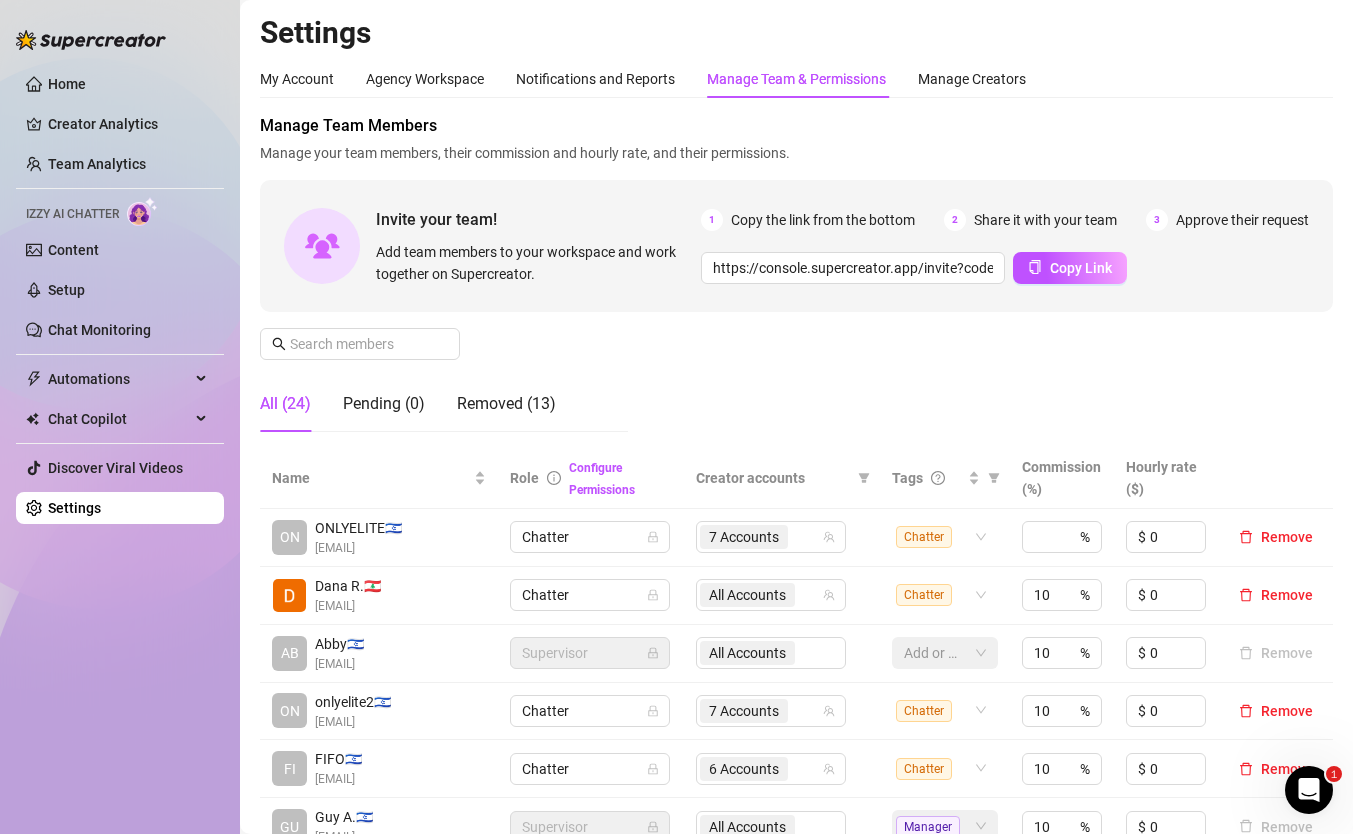 click on "Home Creator Analytics   Team Analytics Izzy AI Chatter Content Setup Chat Monitoring Automations Chat Copilot Discover Viral Videos Settings" at bounding box center (120, 296) 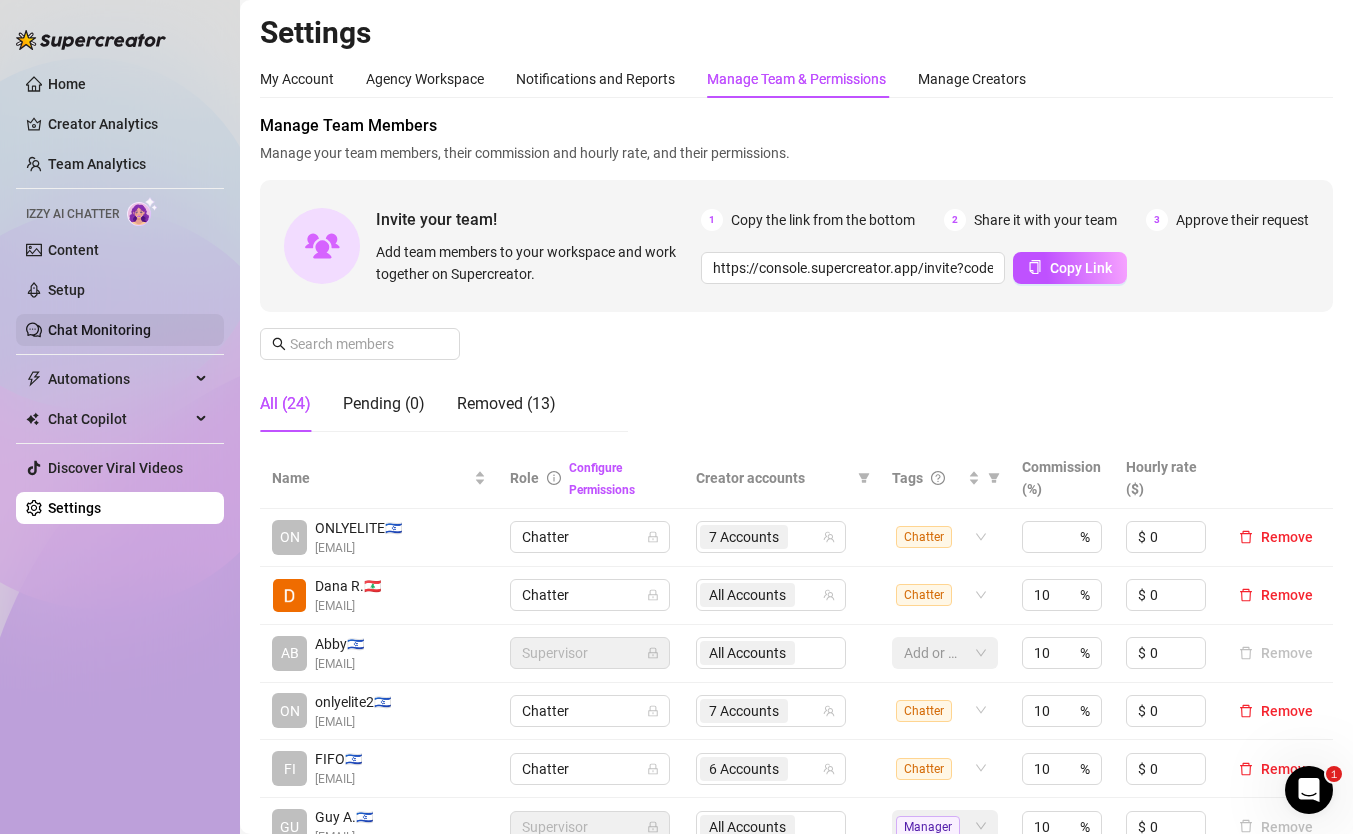 click on "Chat Monitoring" at bounding box center (99, 330) 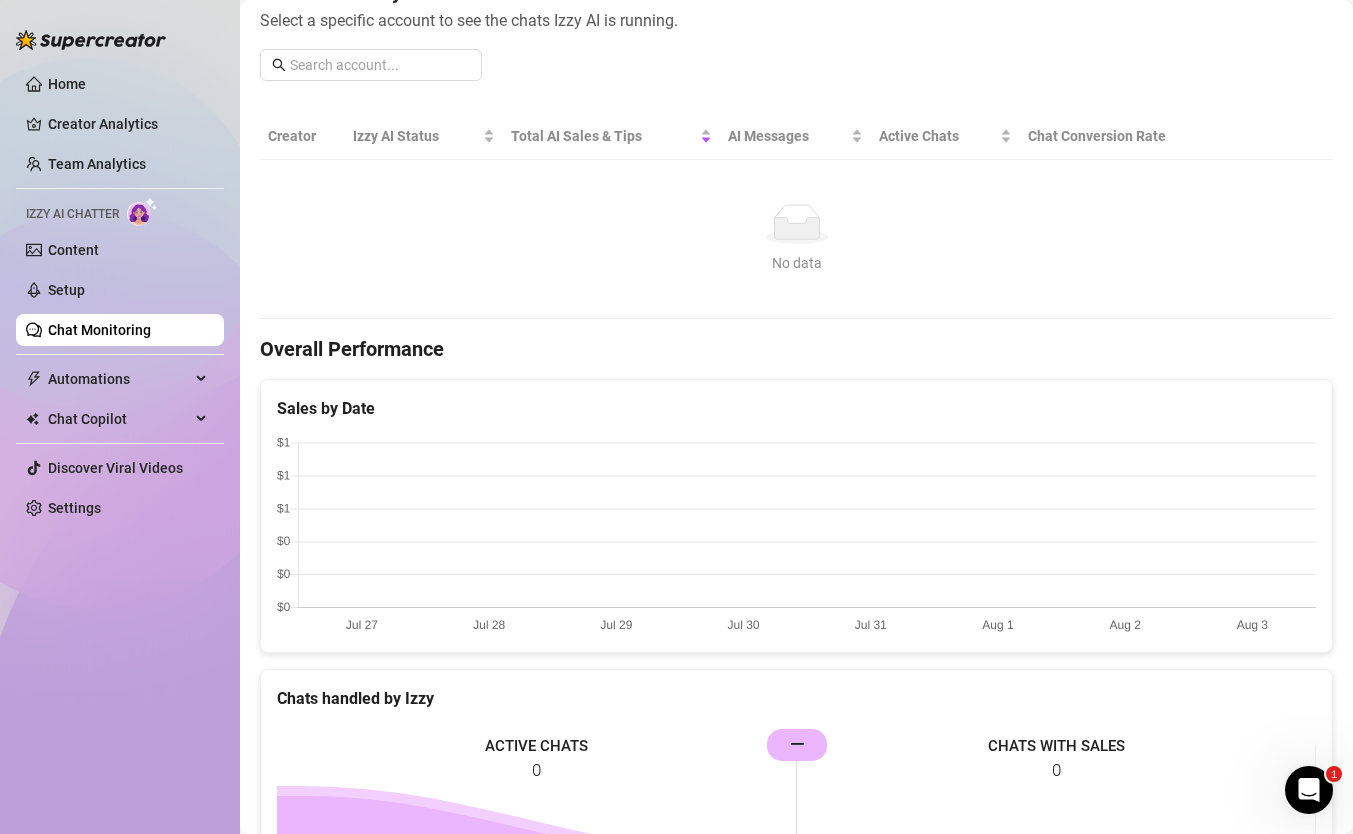scroll, scrollTop: 300, scrollLeft: 0, axis: vertical 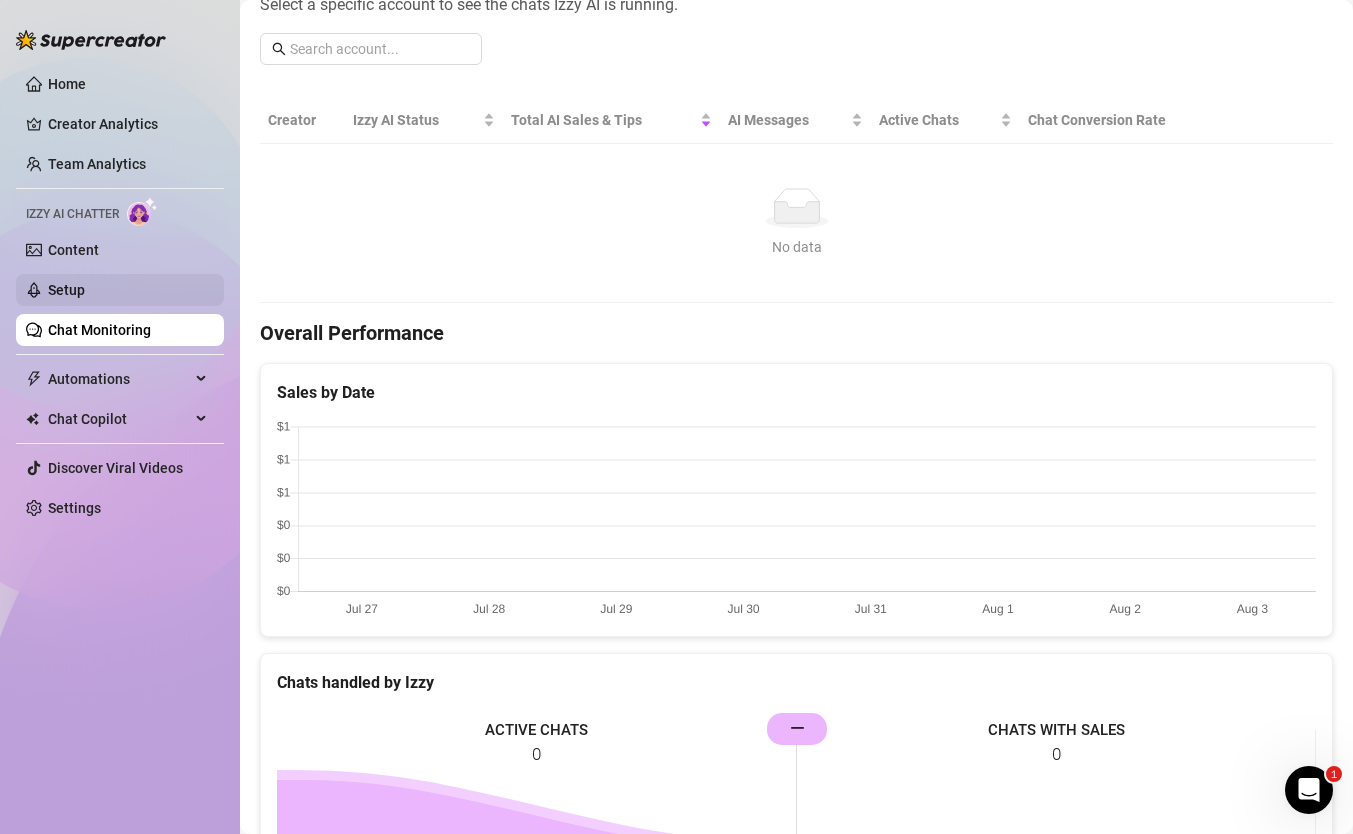 click on "Setup" at bounding box center [66, 290] 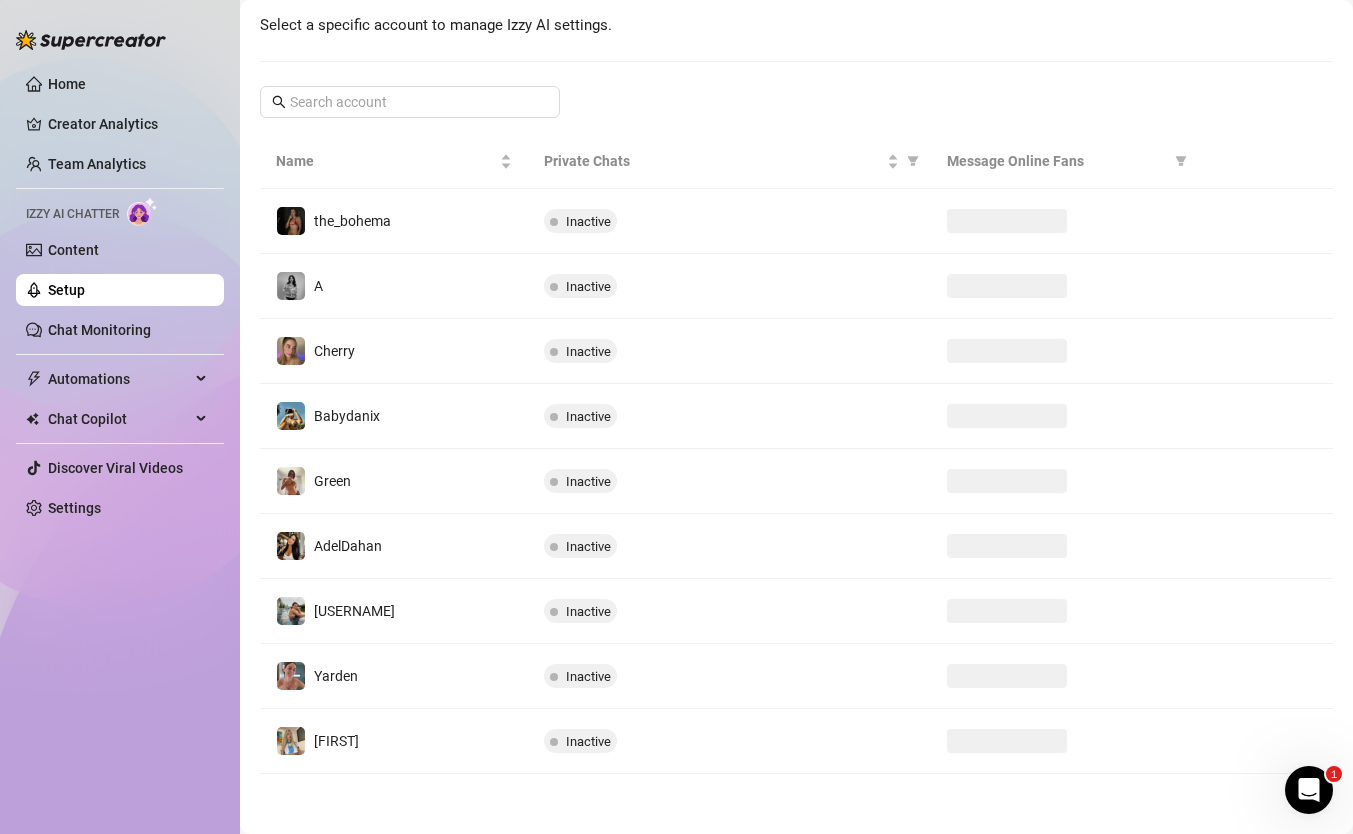 scroll, scrollTop: 0, scrollLeft: 0, axis: both 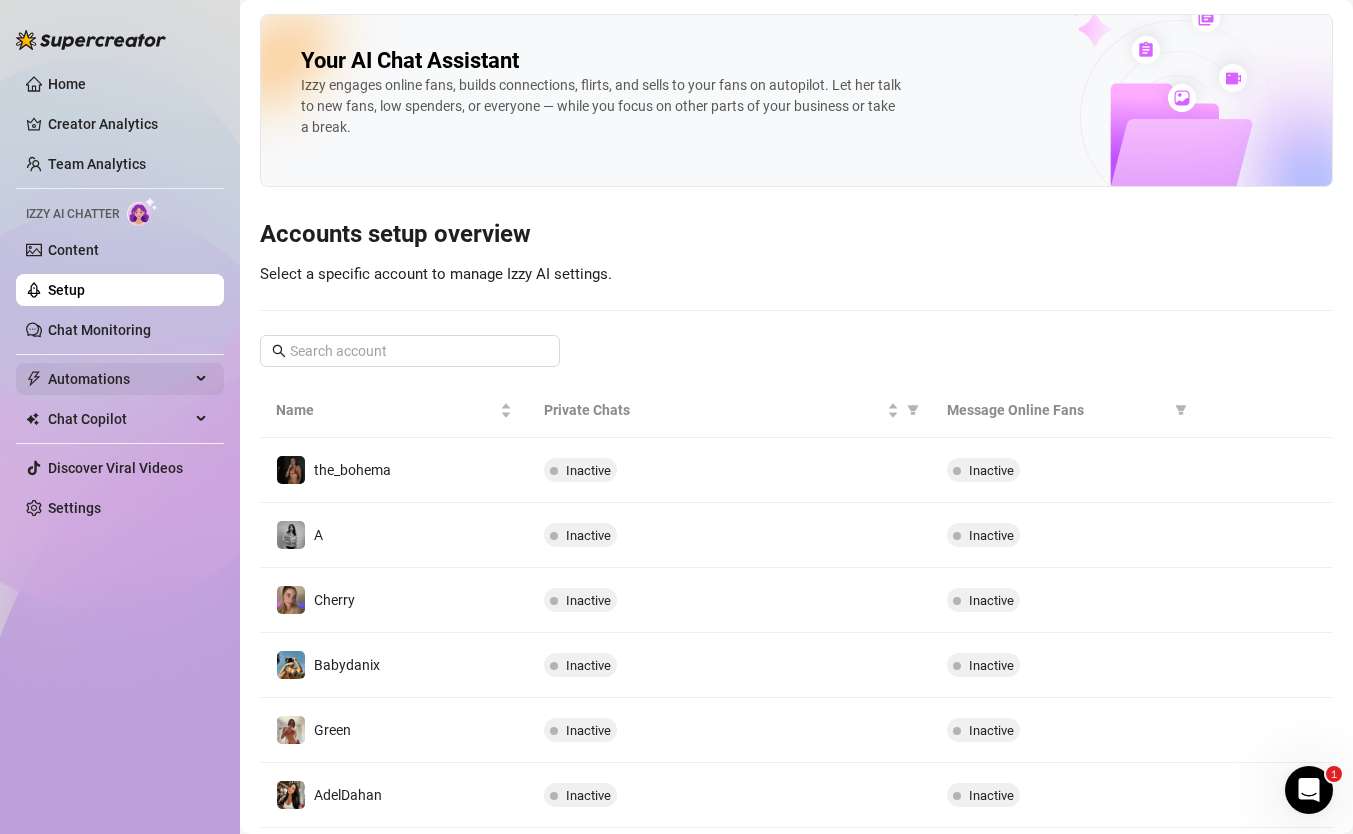 click on "Automations" at bounding box center [119, 379] 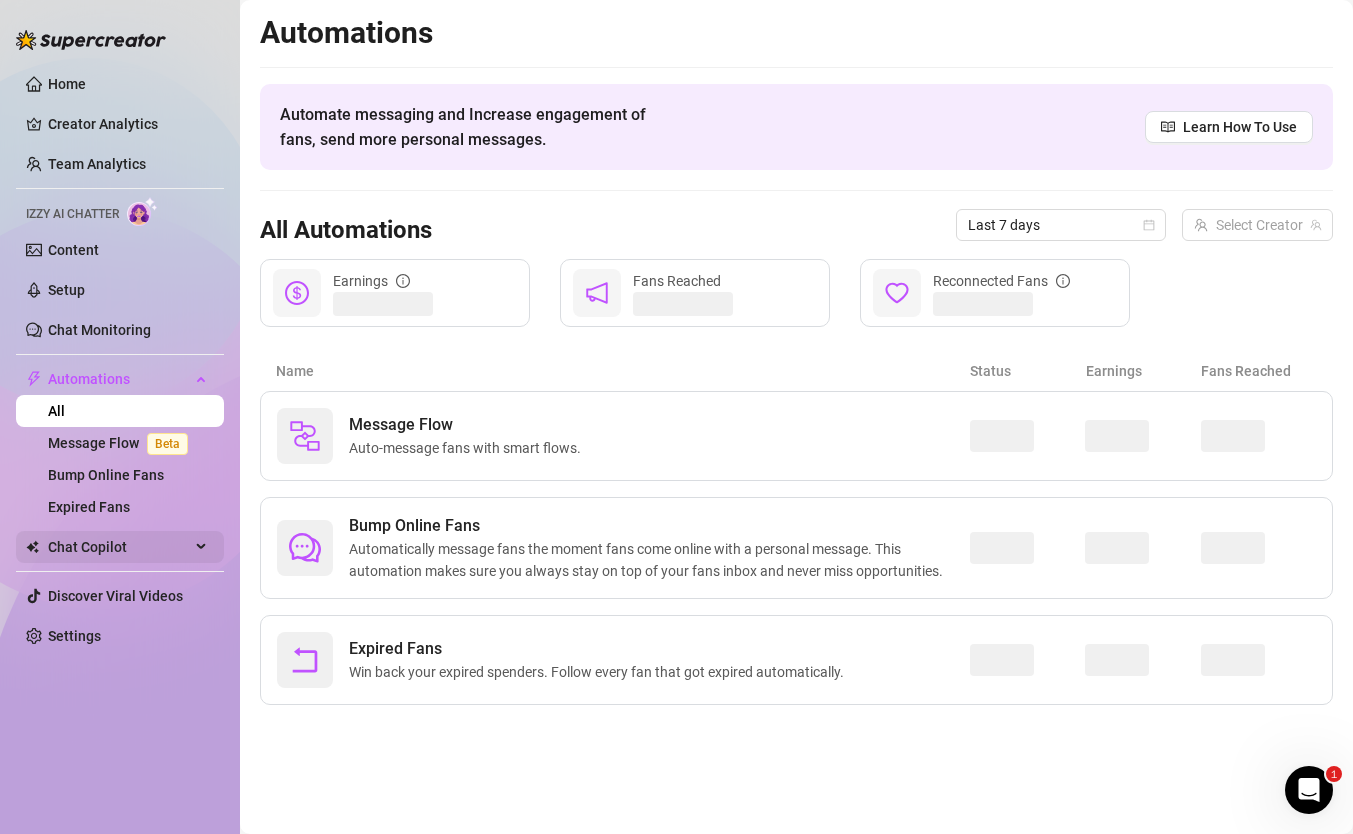 click on "Chat Copilot" at bounding box center [119, 547] 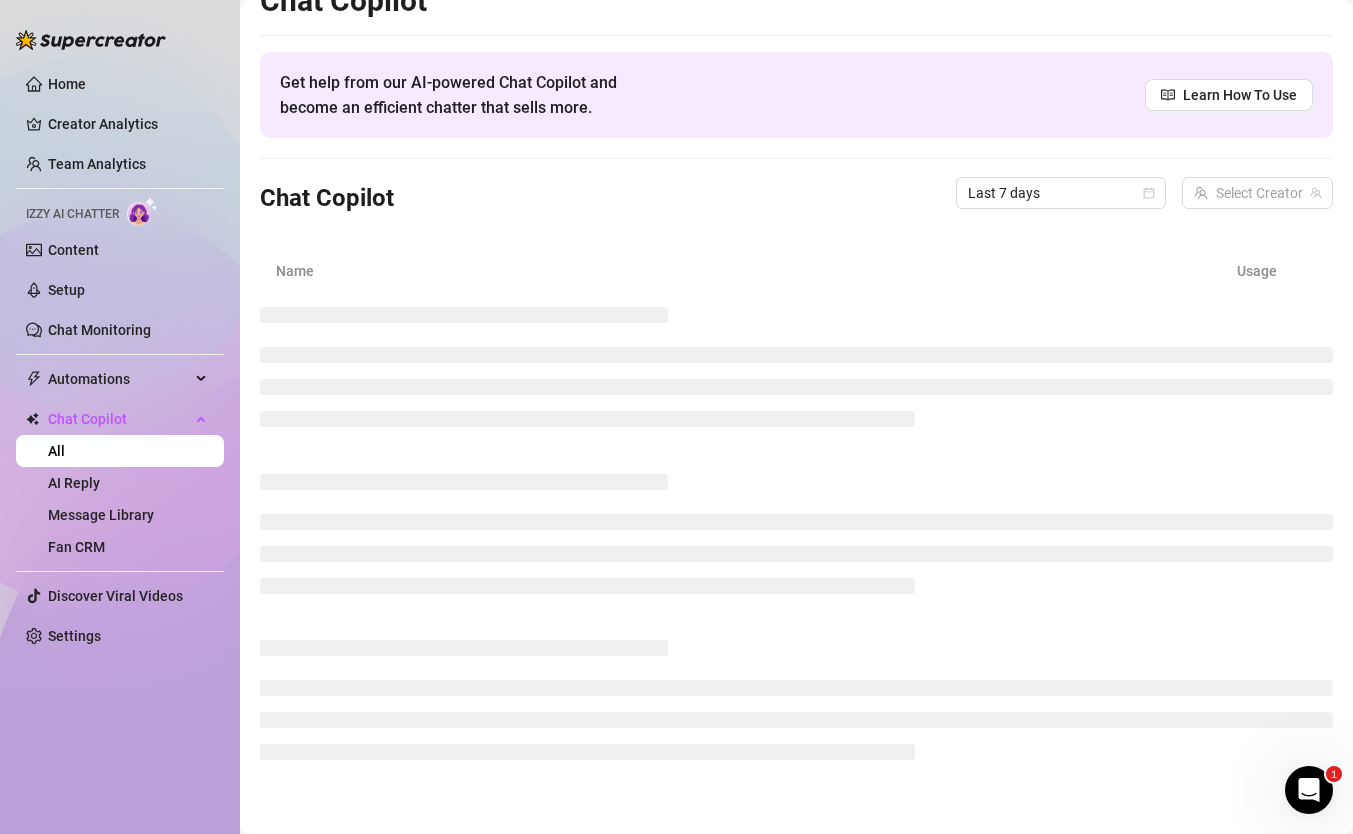 scroll, scrollTop: 0, scrollLeft: 0, axis: both 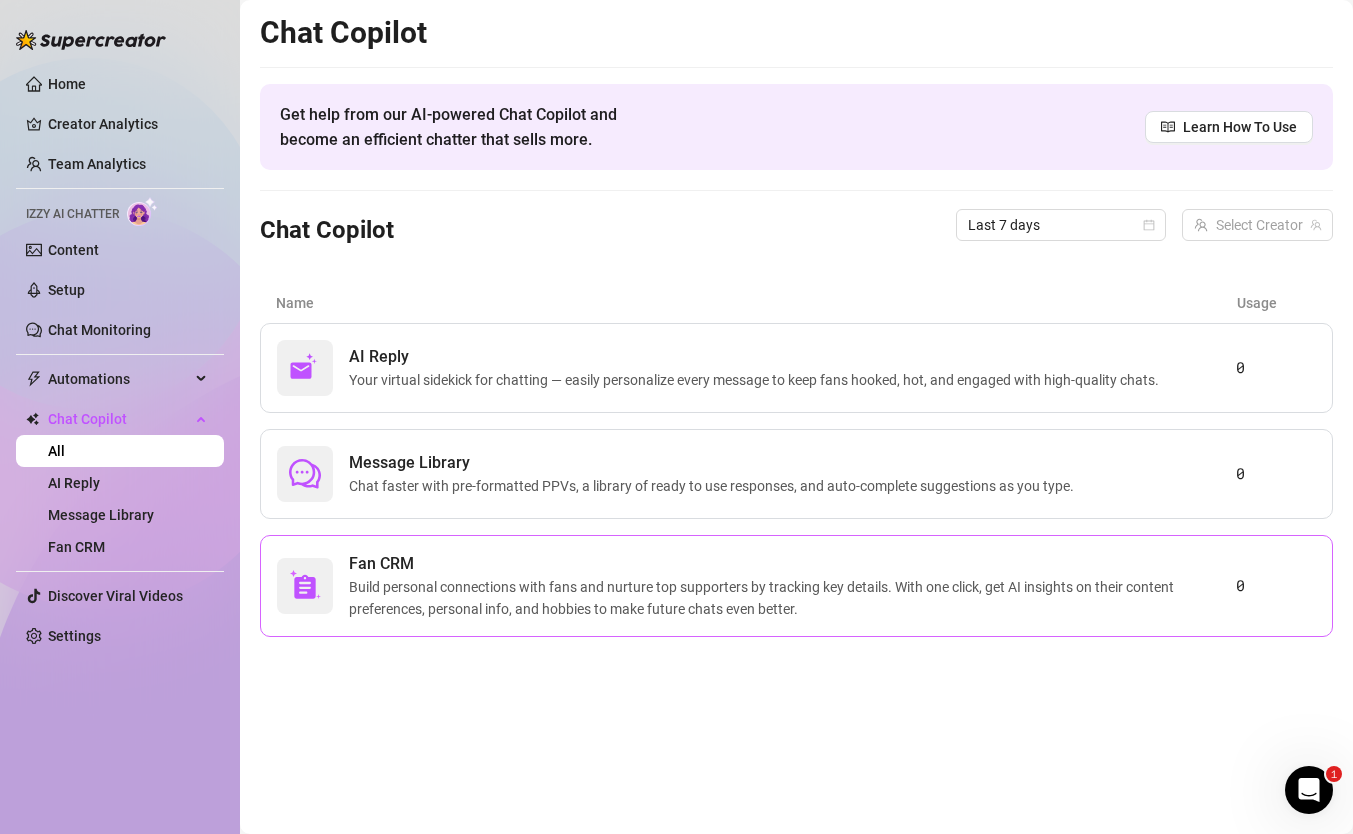 click on "Build personal connections with fans and nurture top supporters by tracking key details. With one click, get AI insights on their content preferences, personal info, and hobbies to make future chats even better." at bounding box center [792, 598] 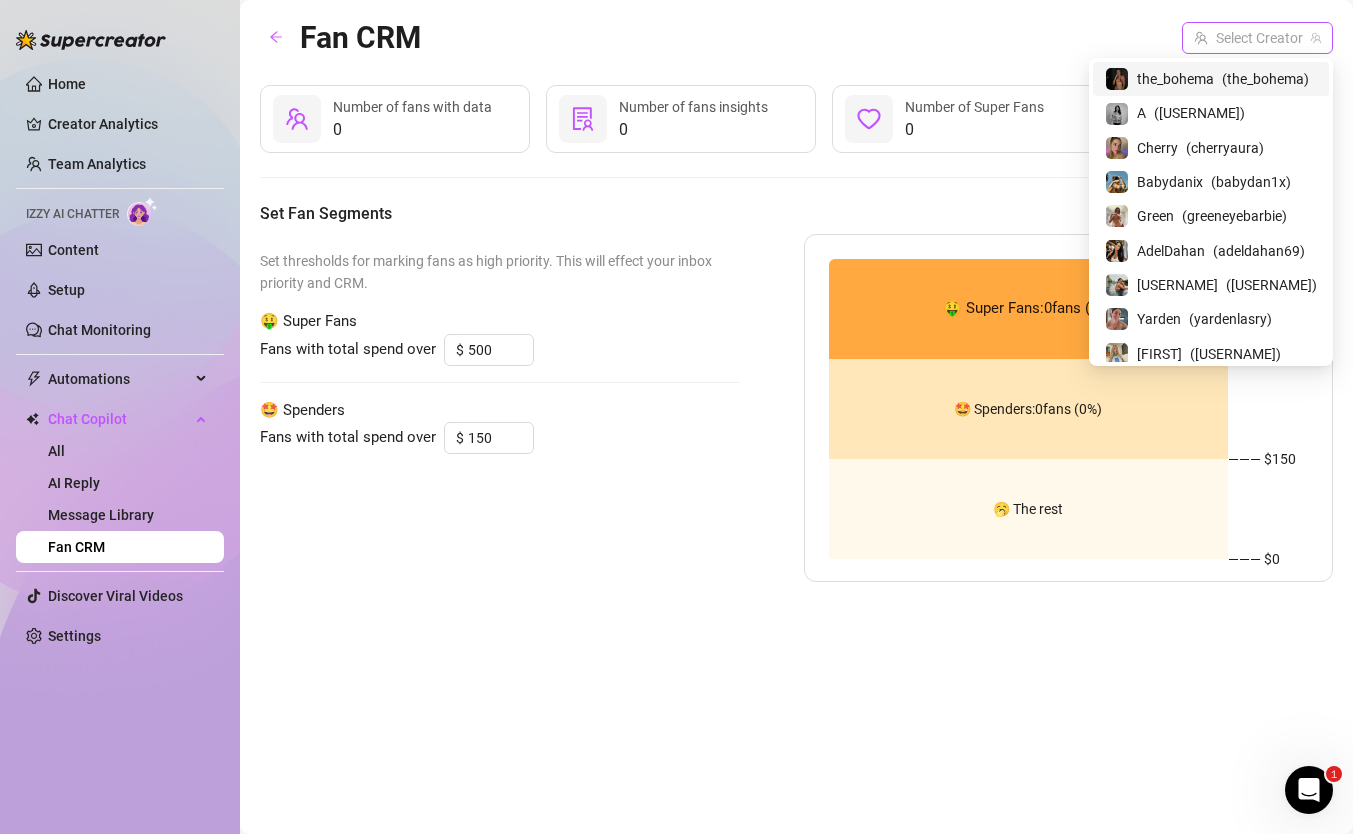 click at bounding box center (1248, 38) 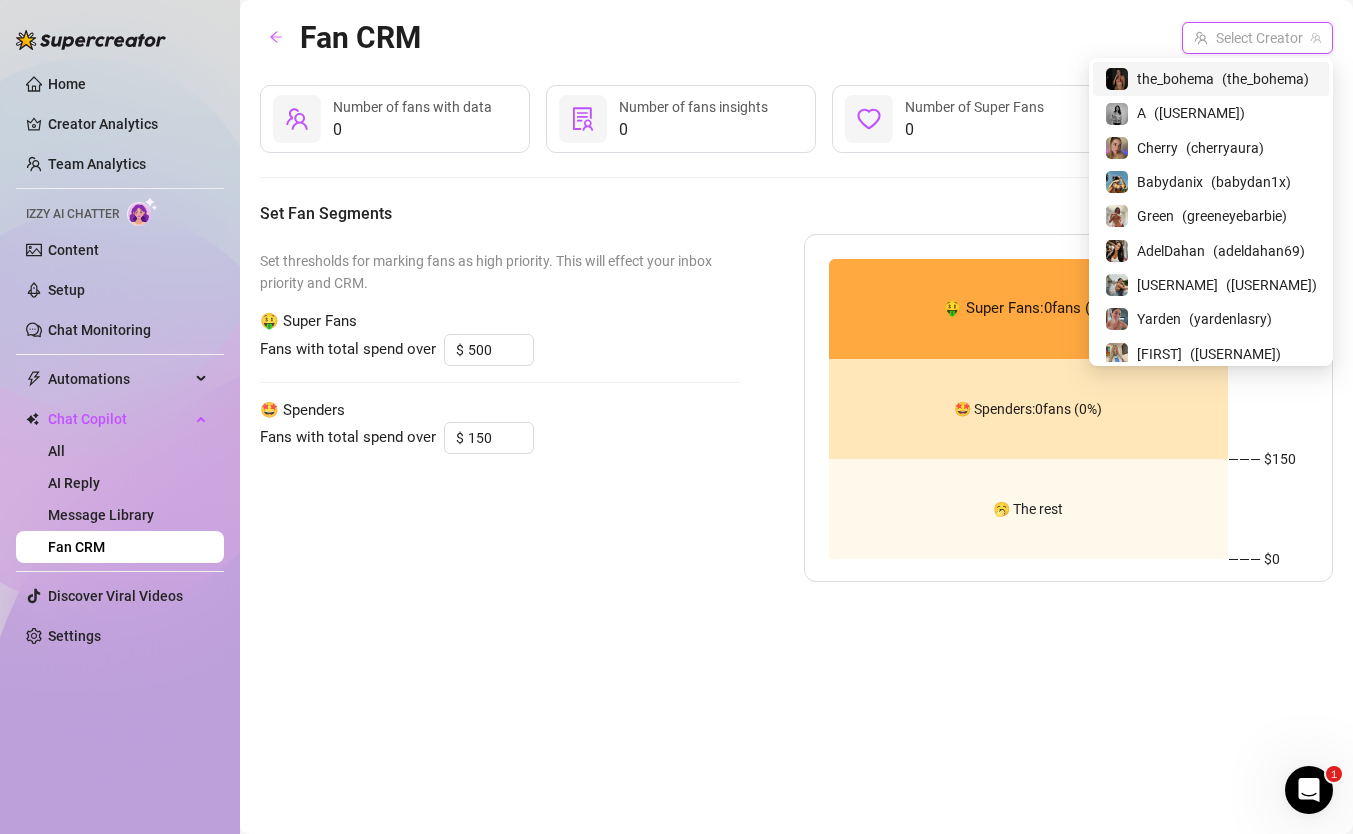 click on "the_bohema" at bounding box center [1175, 79] 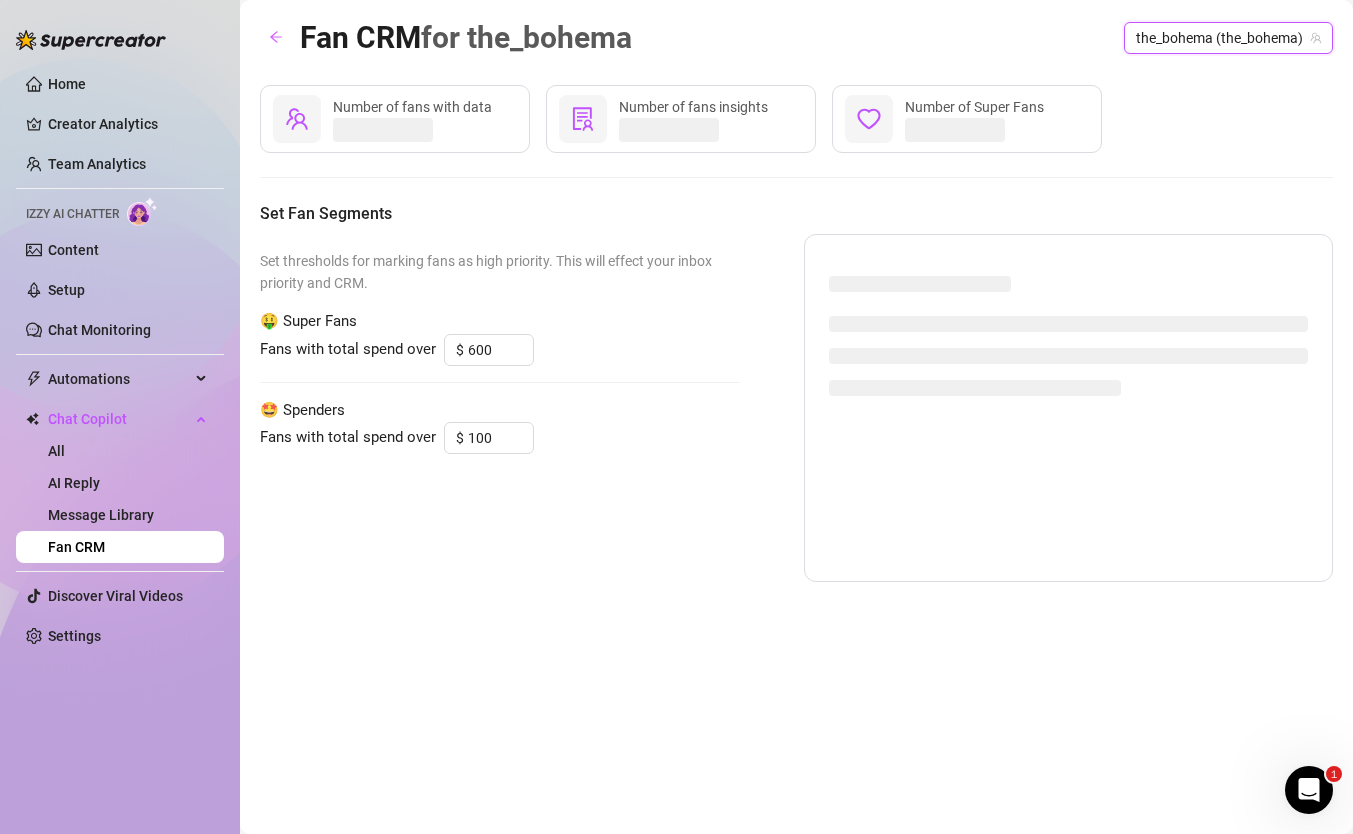 click on "the_bohema (the_bohema)" at bounding box center (1228, 38) 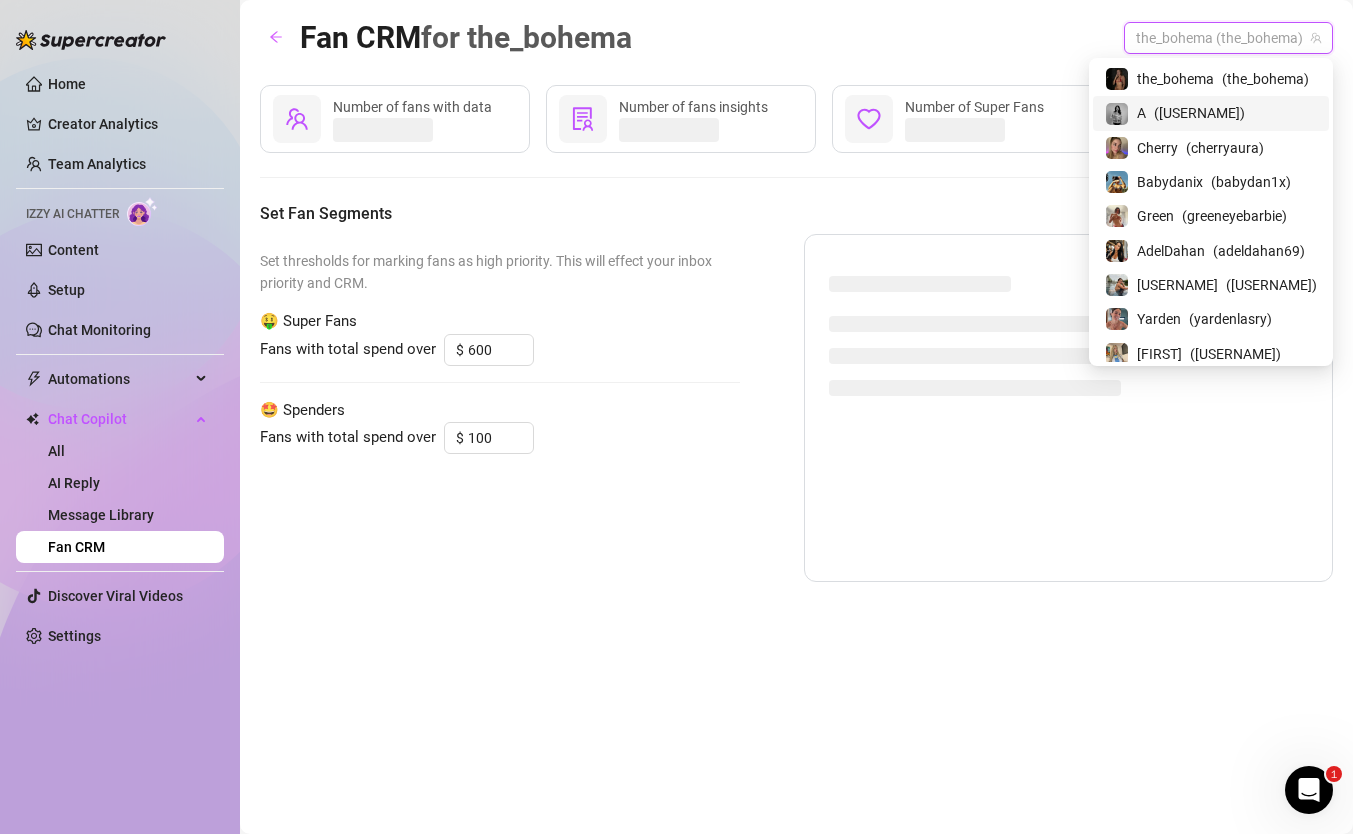 click on "A   ( [USERNAME] )" at bounding box center (1211, 113) 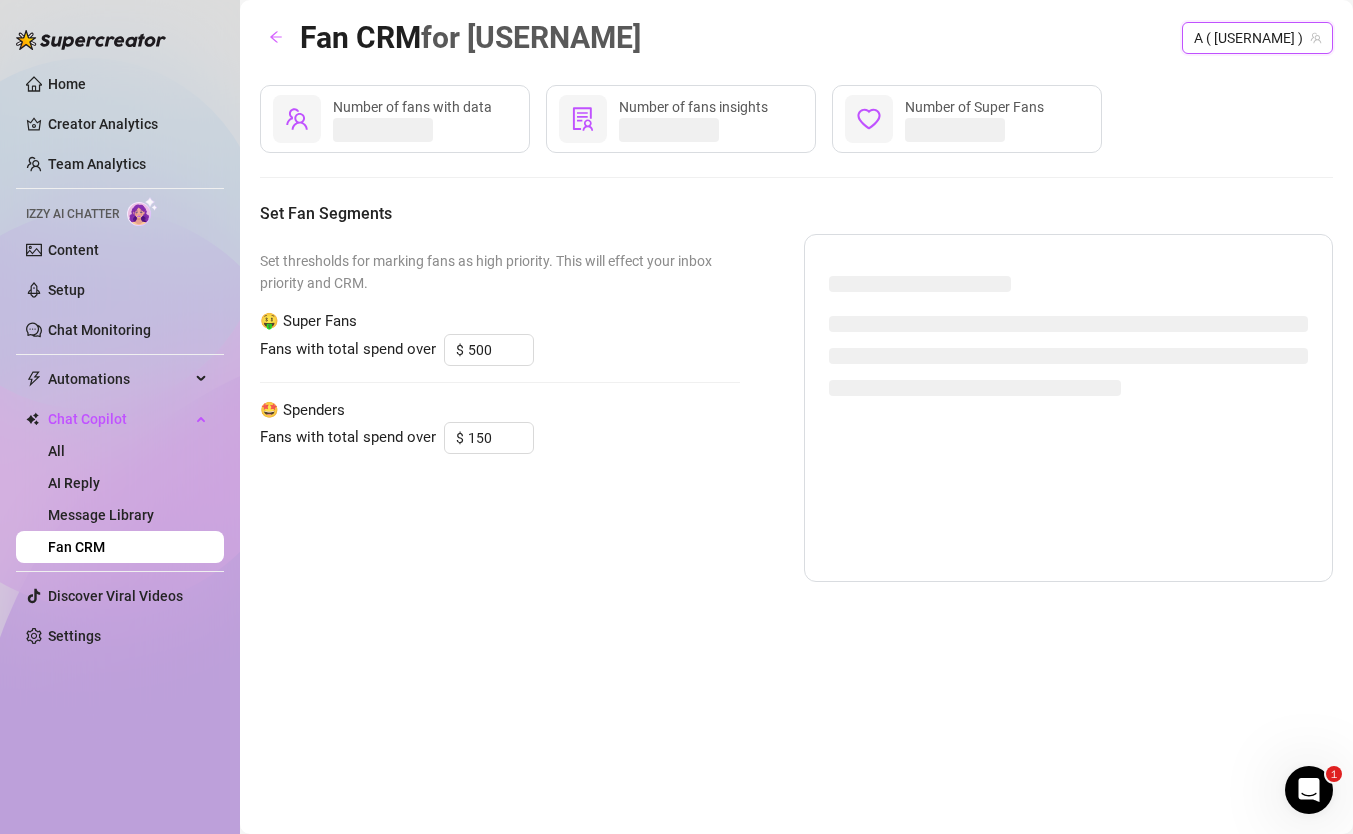 click on "A ( [USERNAME] )" at bounding box center (1257, 38) 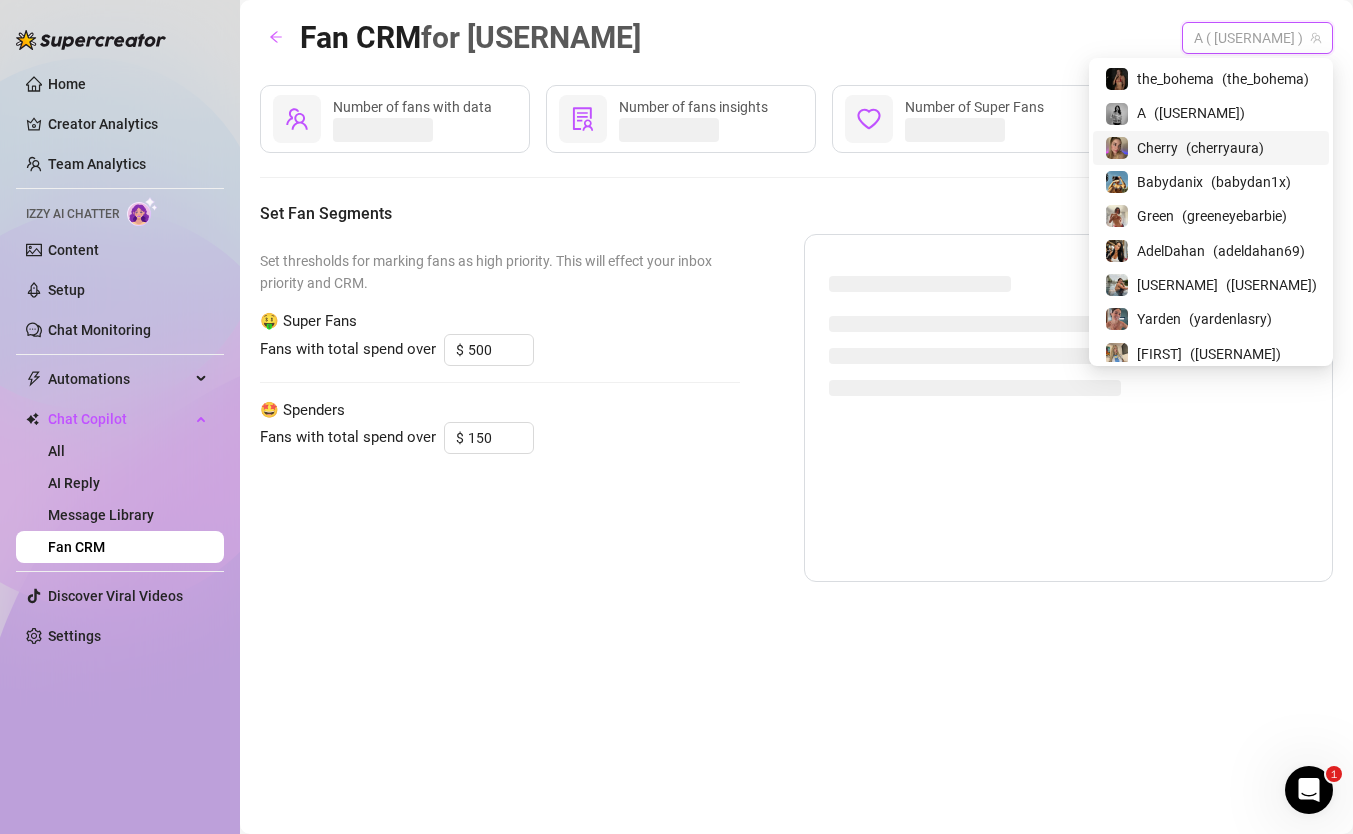 click on "( cherryaura )" at bounding box center [1225, 148] 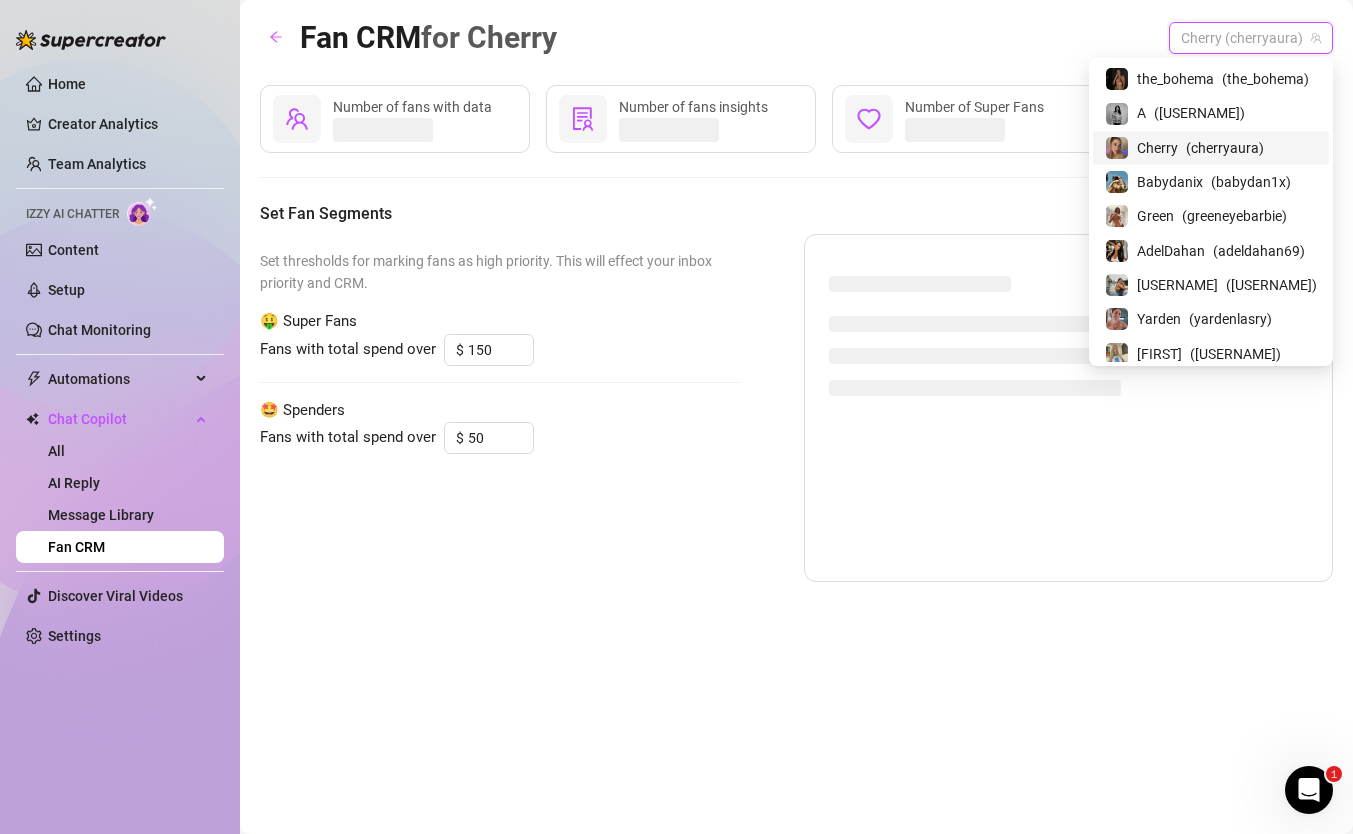 click on "Cherry (cherryaura)" at bounding box center (1251, 38) 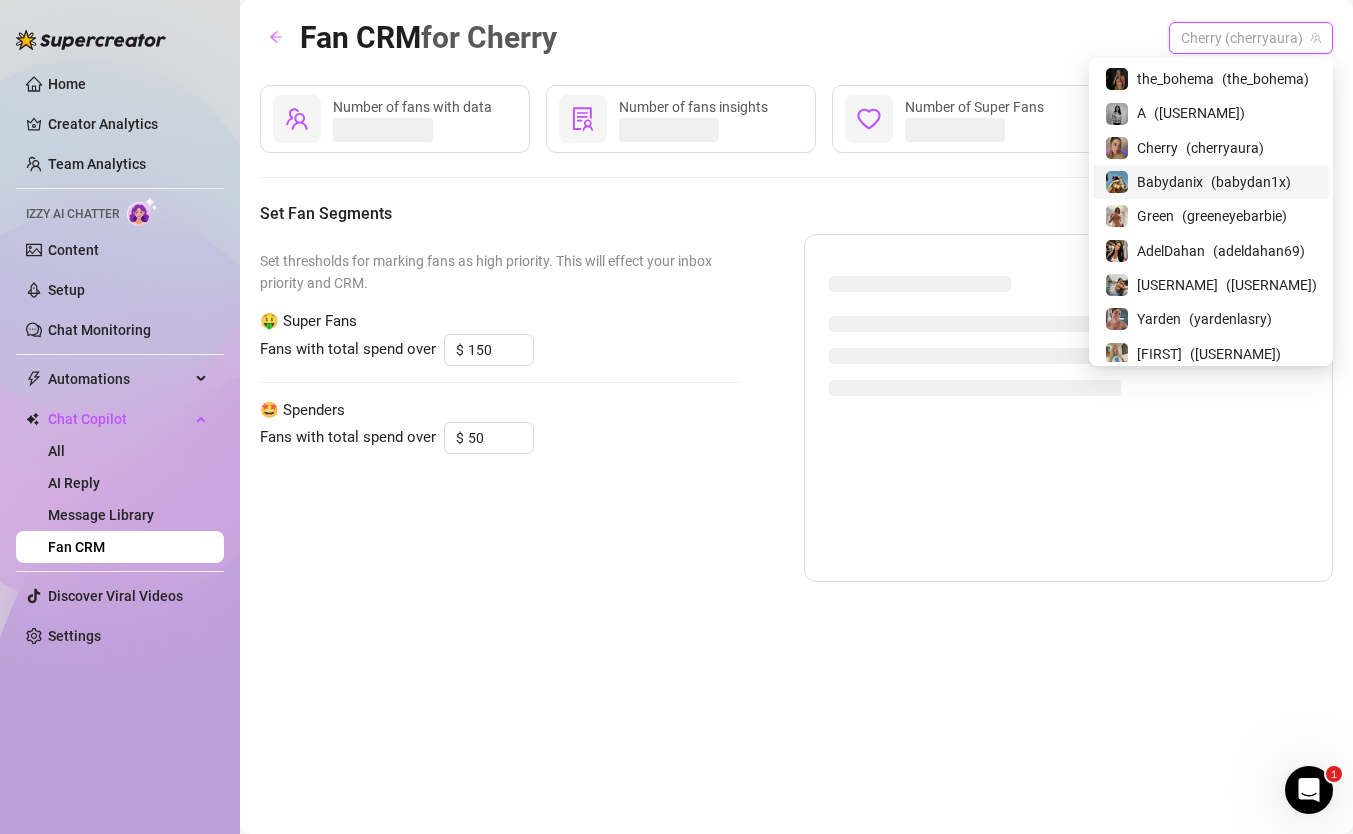 drag, startPoint x: 1217, startPoint y: 162, endPoint x: 1199, endPoint y: 181, distance: 26.172504 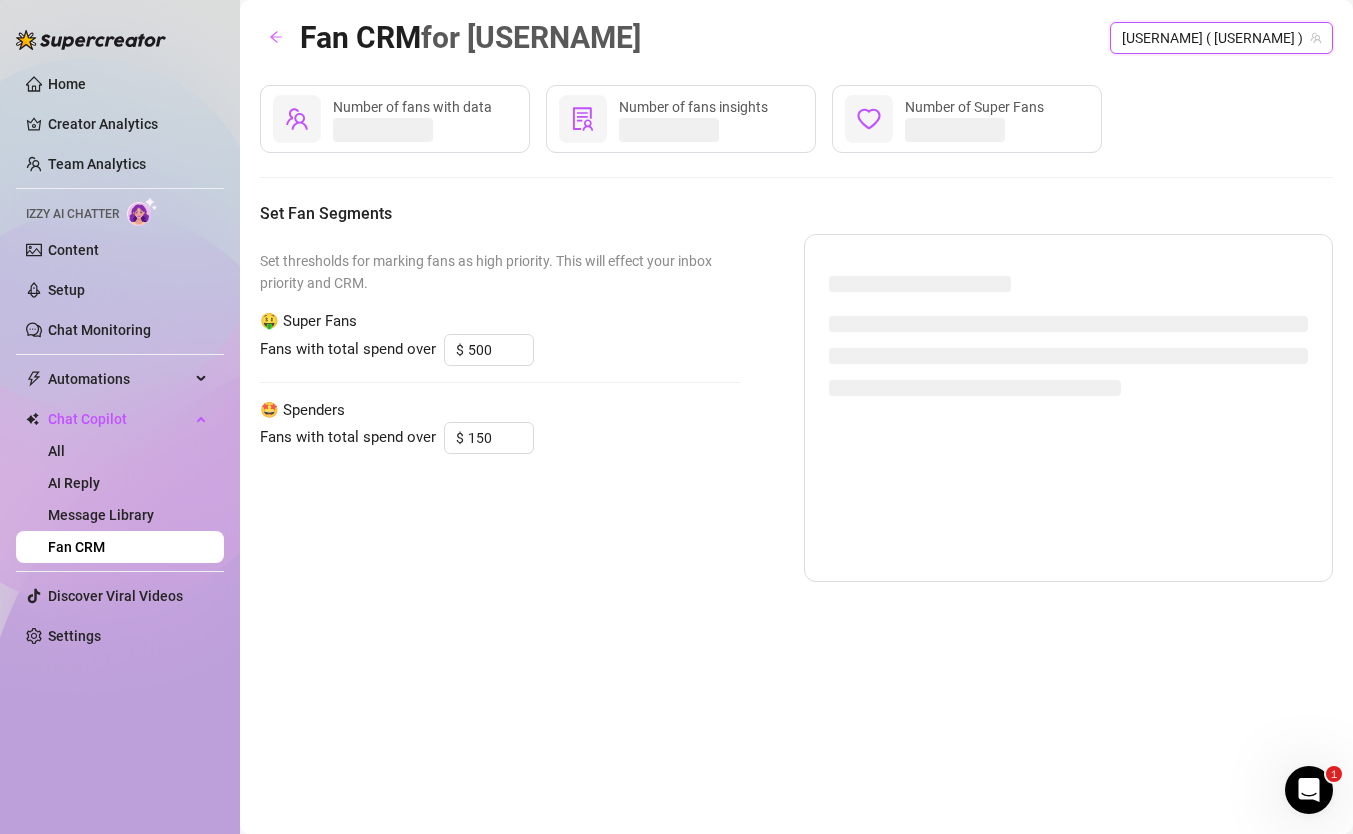 click on "[USERNAME] ( [USERNAME] )" at bounding box center [1221, 38] 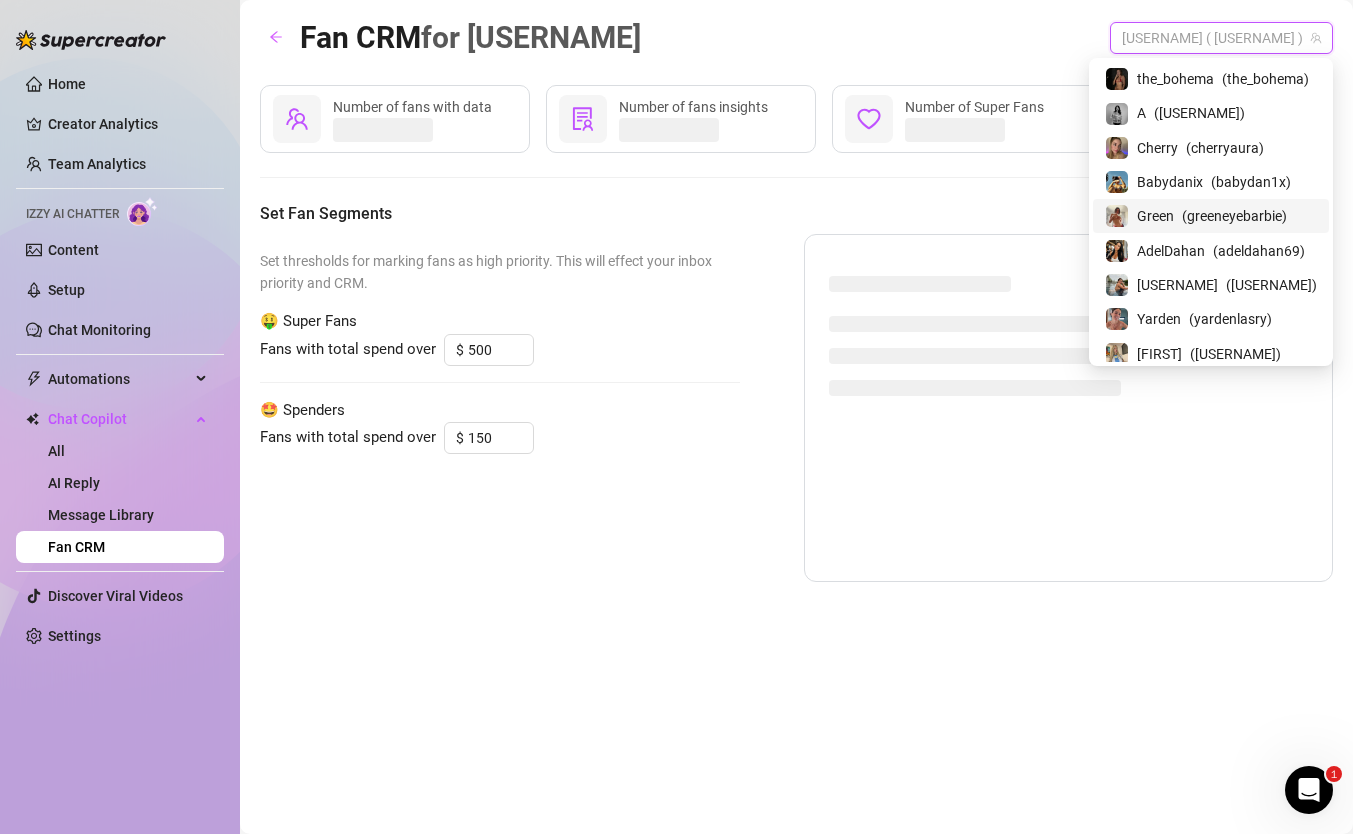 click on "( [USERNAME] )" at bounding box center (1234, 216) 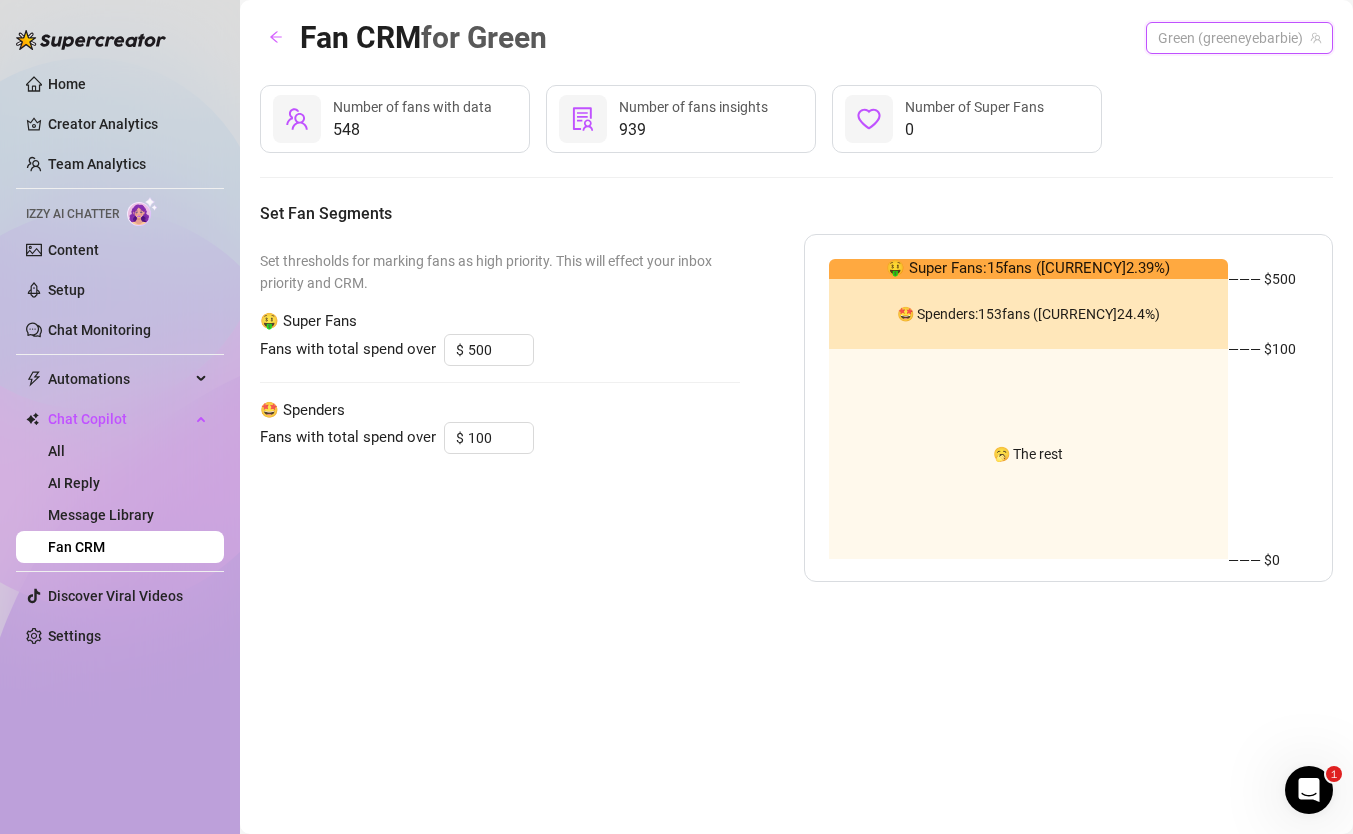click on "Green (greeneyebarbie)" at bounding box center (1239, 38) 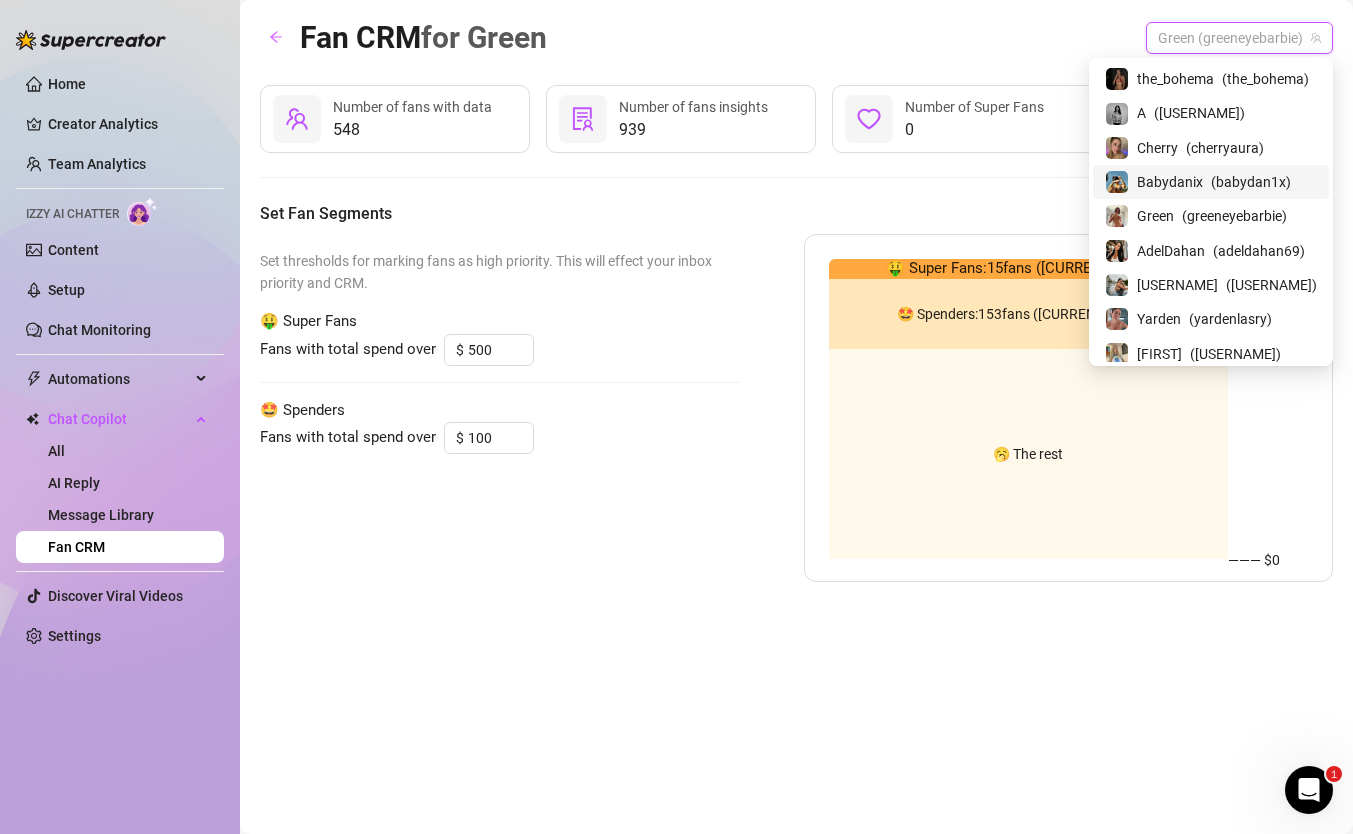 click on "Babydanix" at bounding box center [1170, 182] 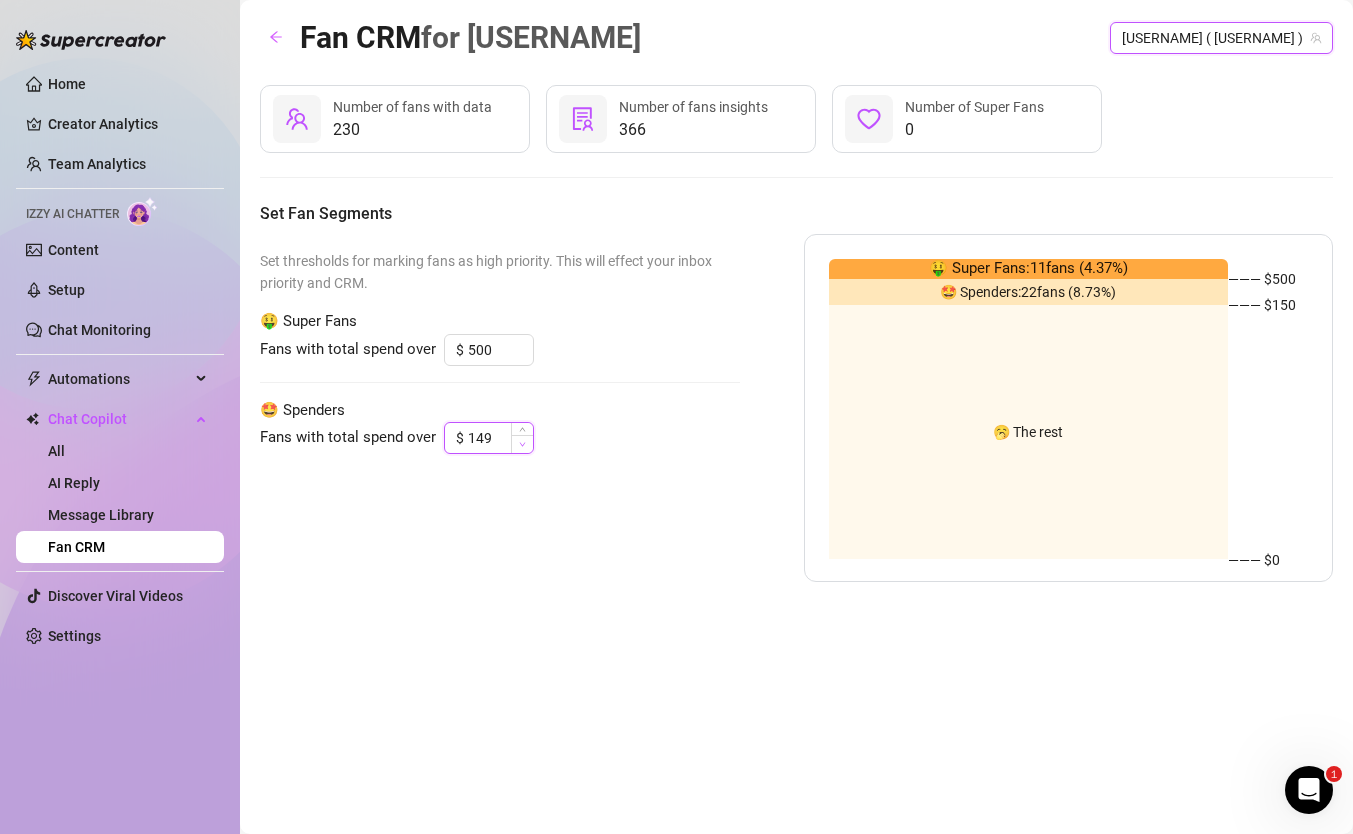 click at bounding box center (522, 444) 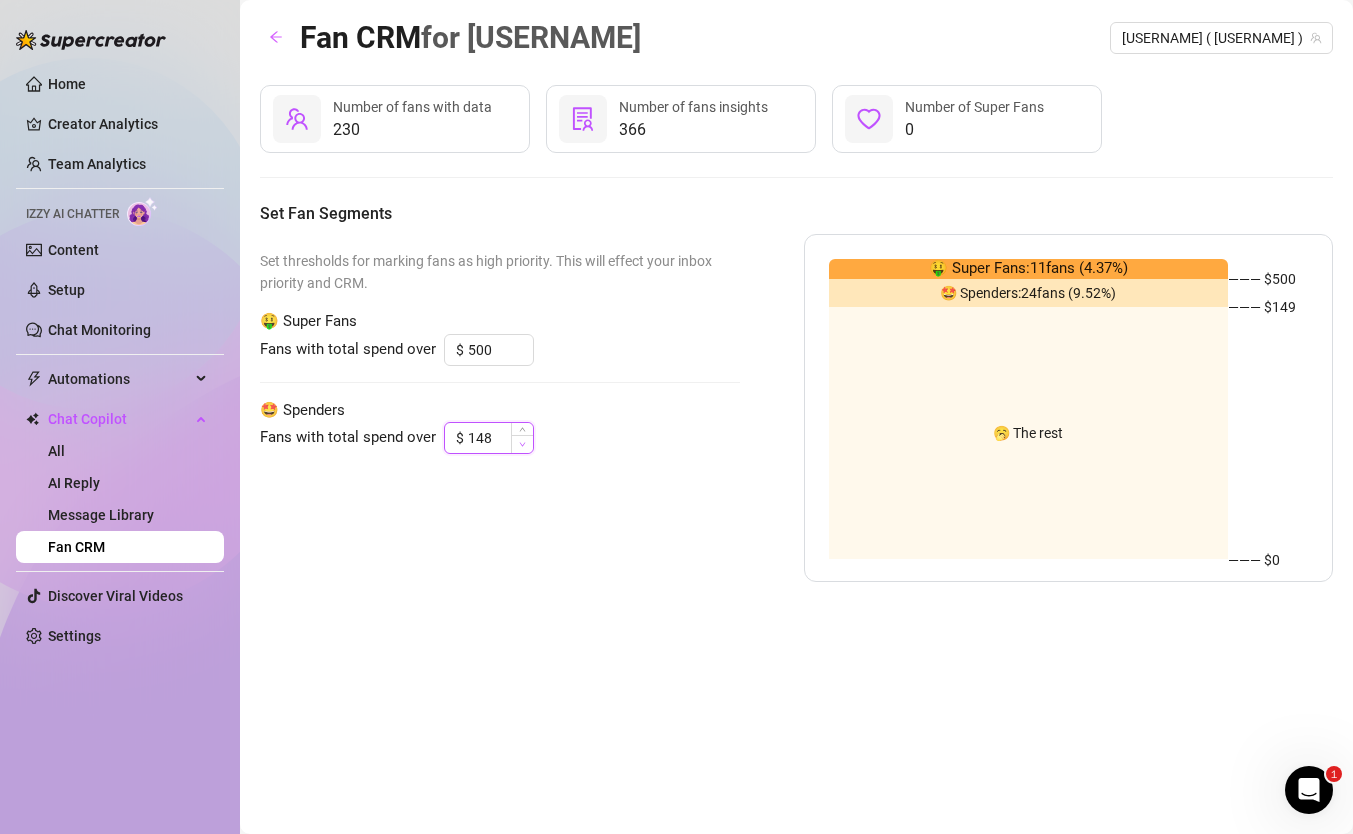 click at bounding box center [522, 444] 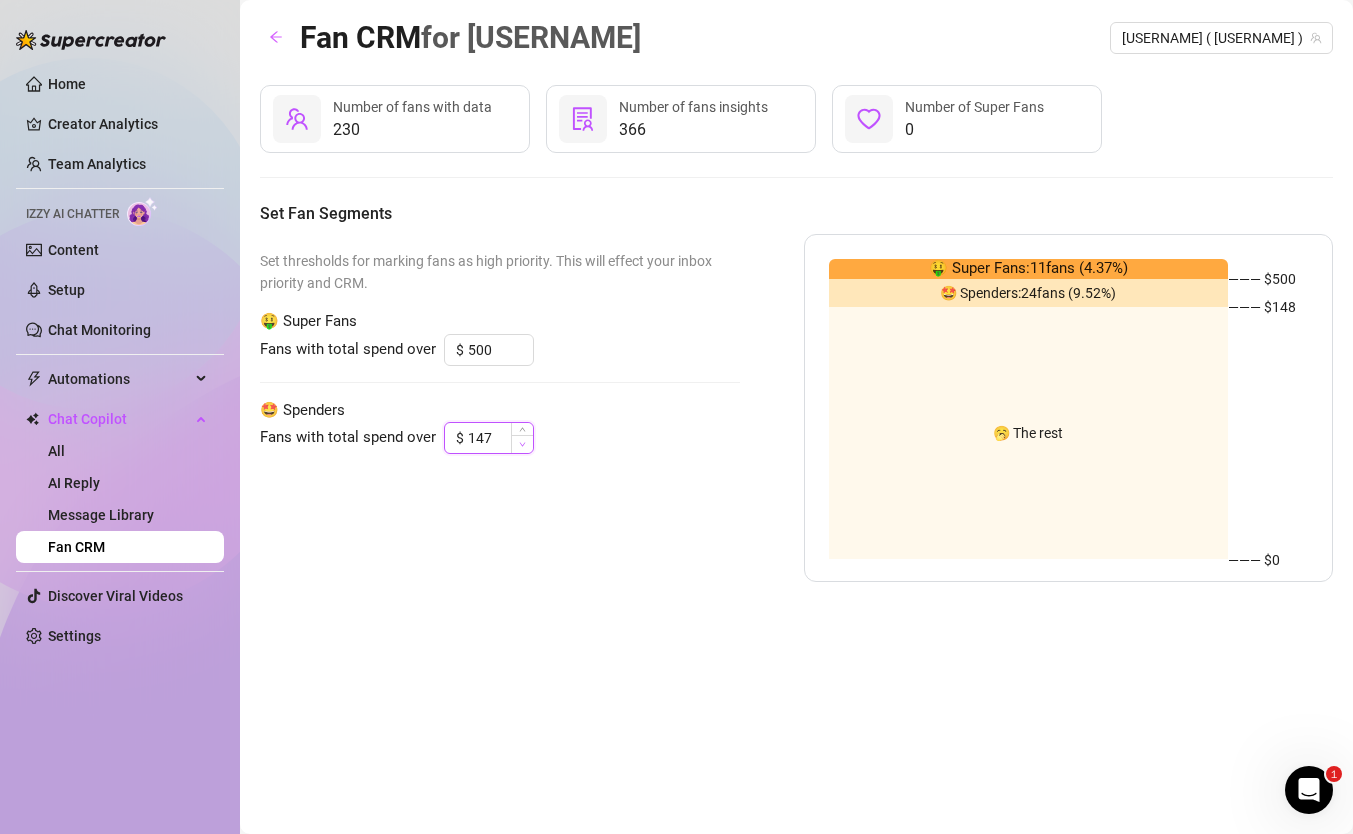 click at bounding box center [522, 444] 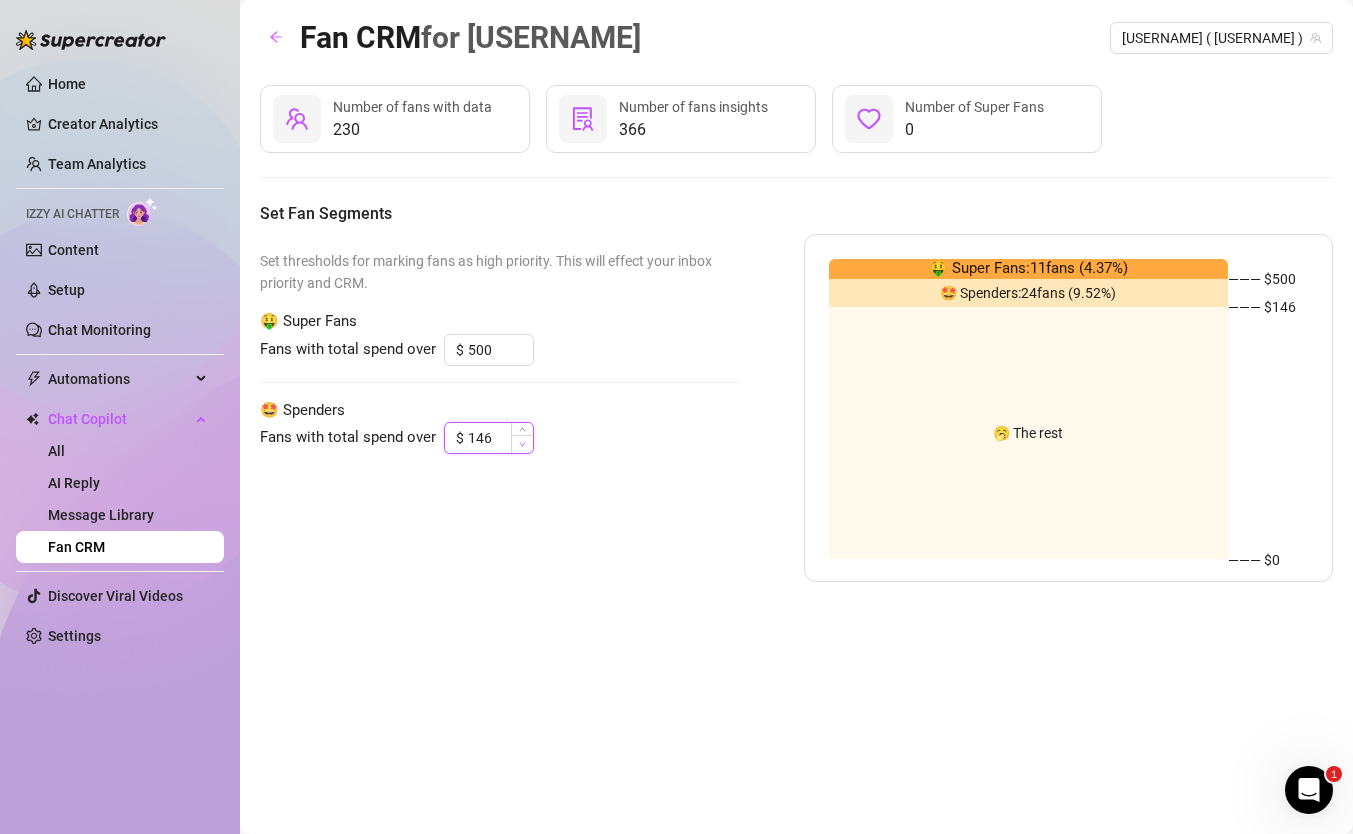 click at bounding box center (522, 444) 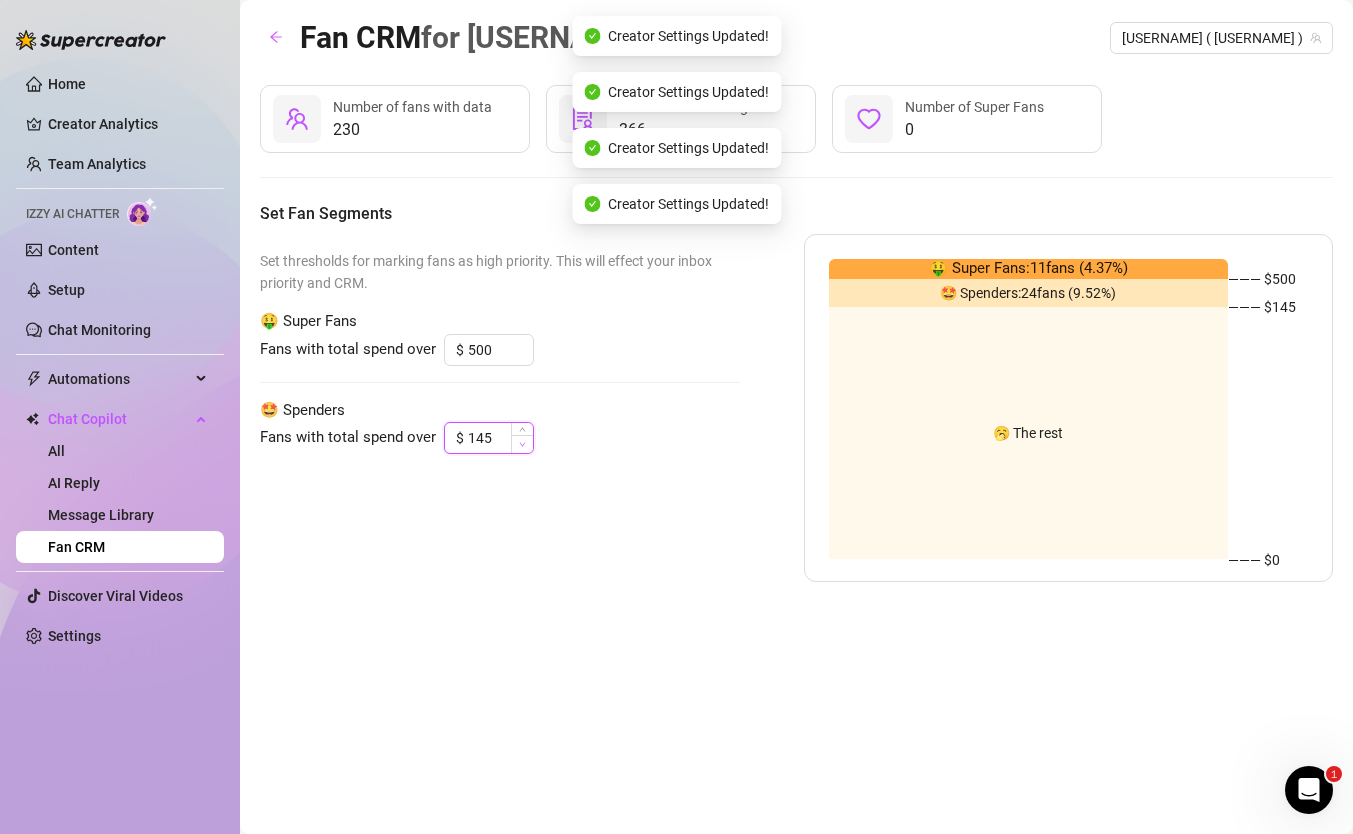 click at bounding box center [522, 444] 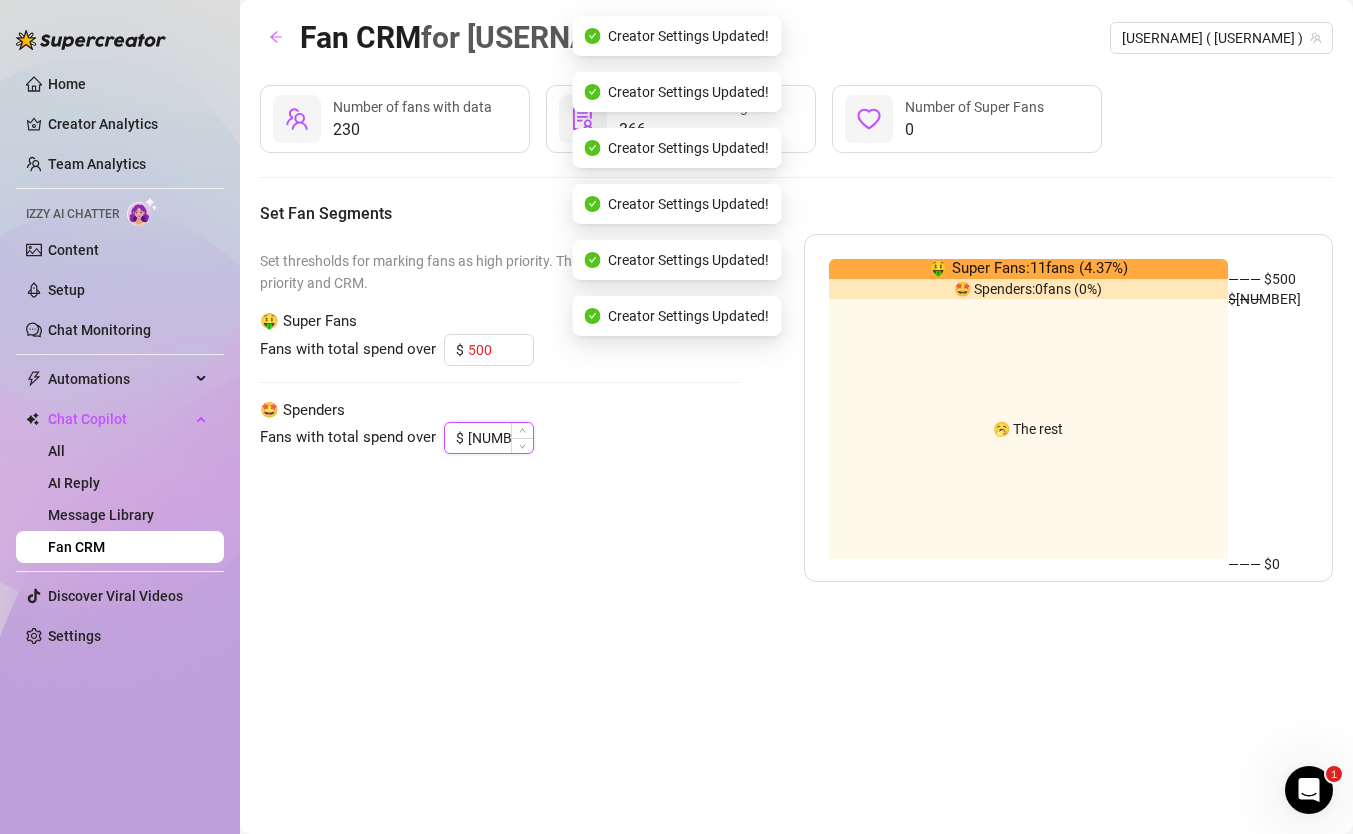 type on "[NUMBER]" 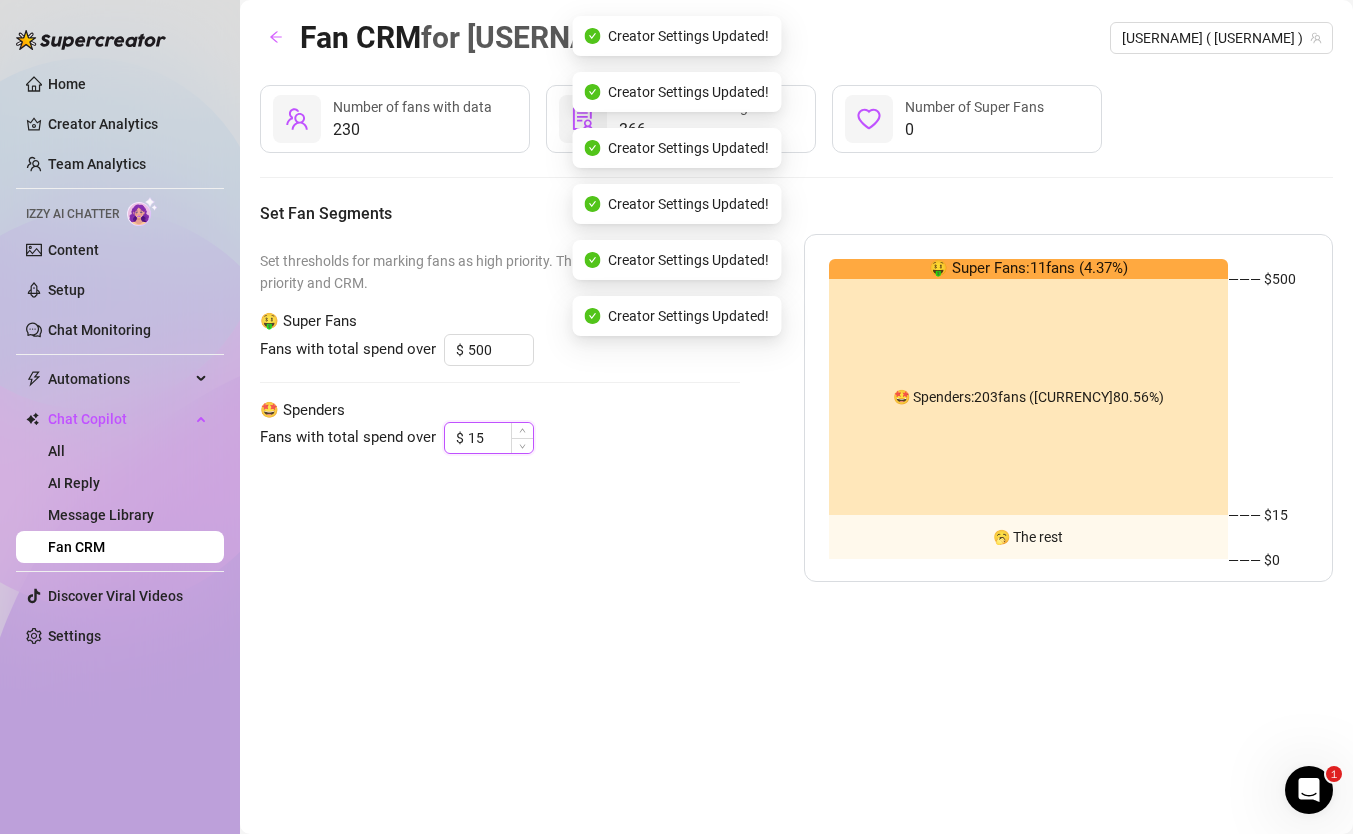 type on "1" 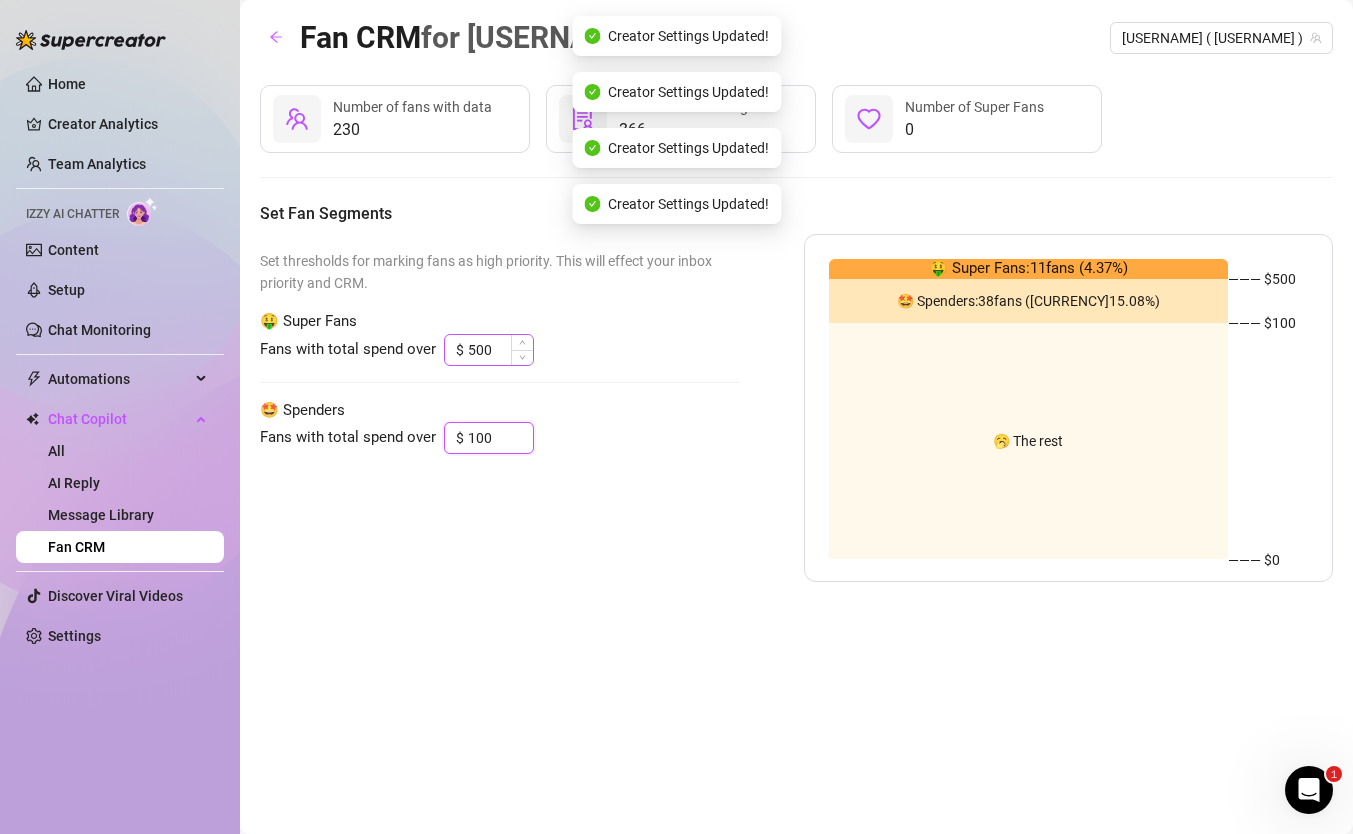 type on "100" 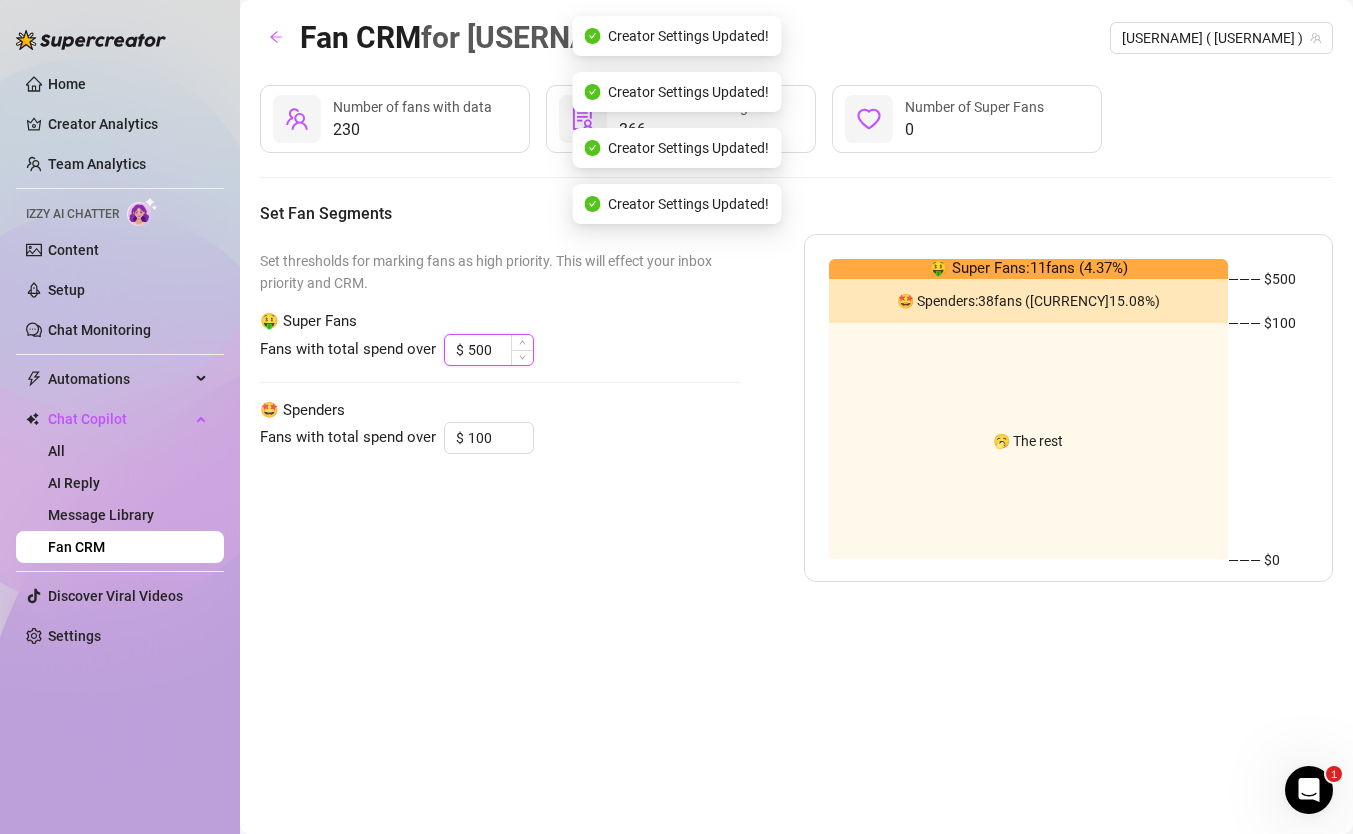 click on "500" at bounding box center (500, 350) 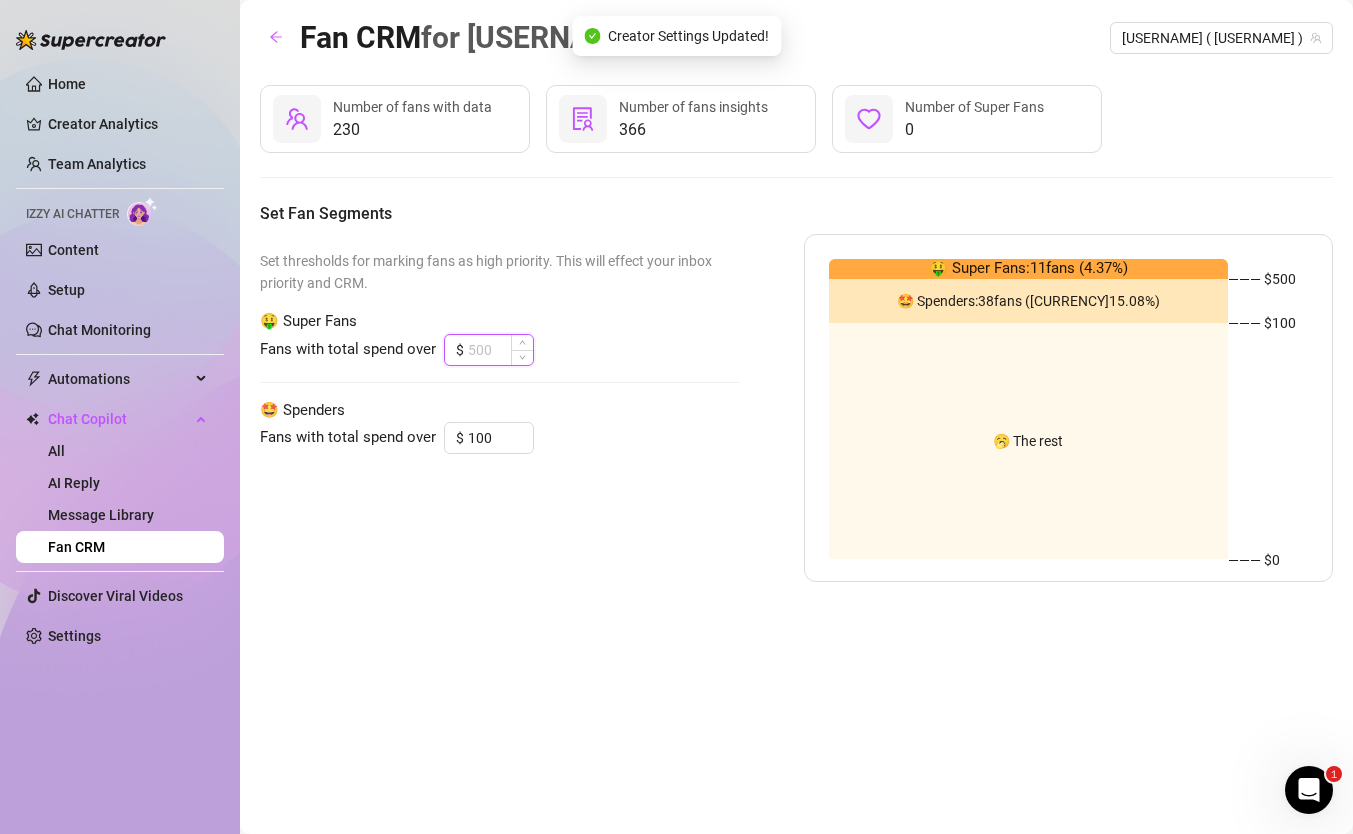 type on "3" 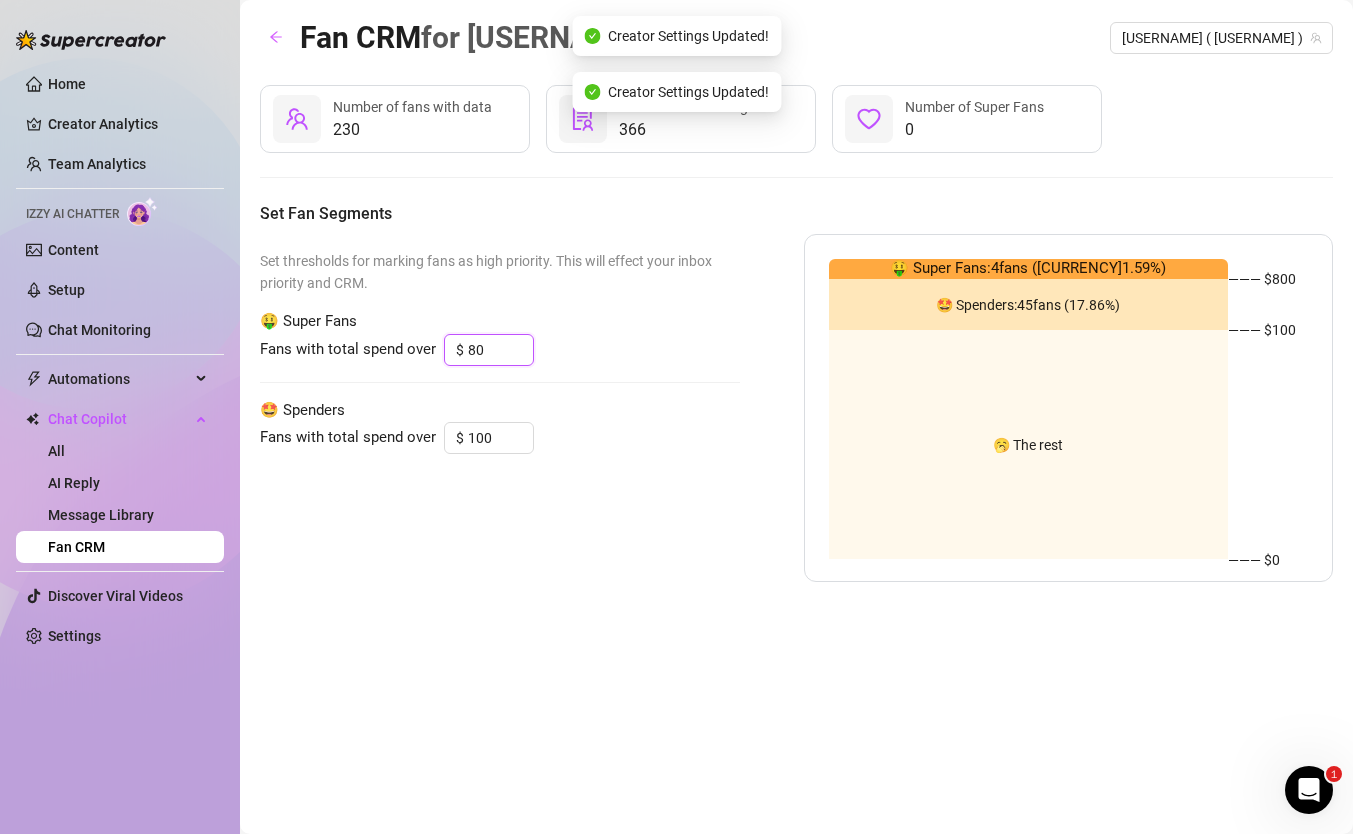 type on "8" 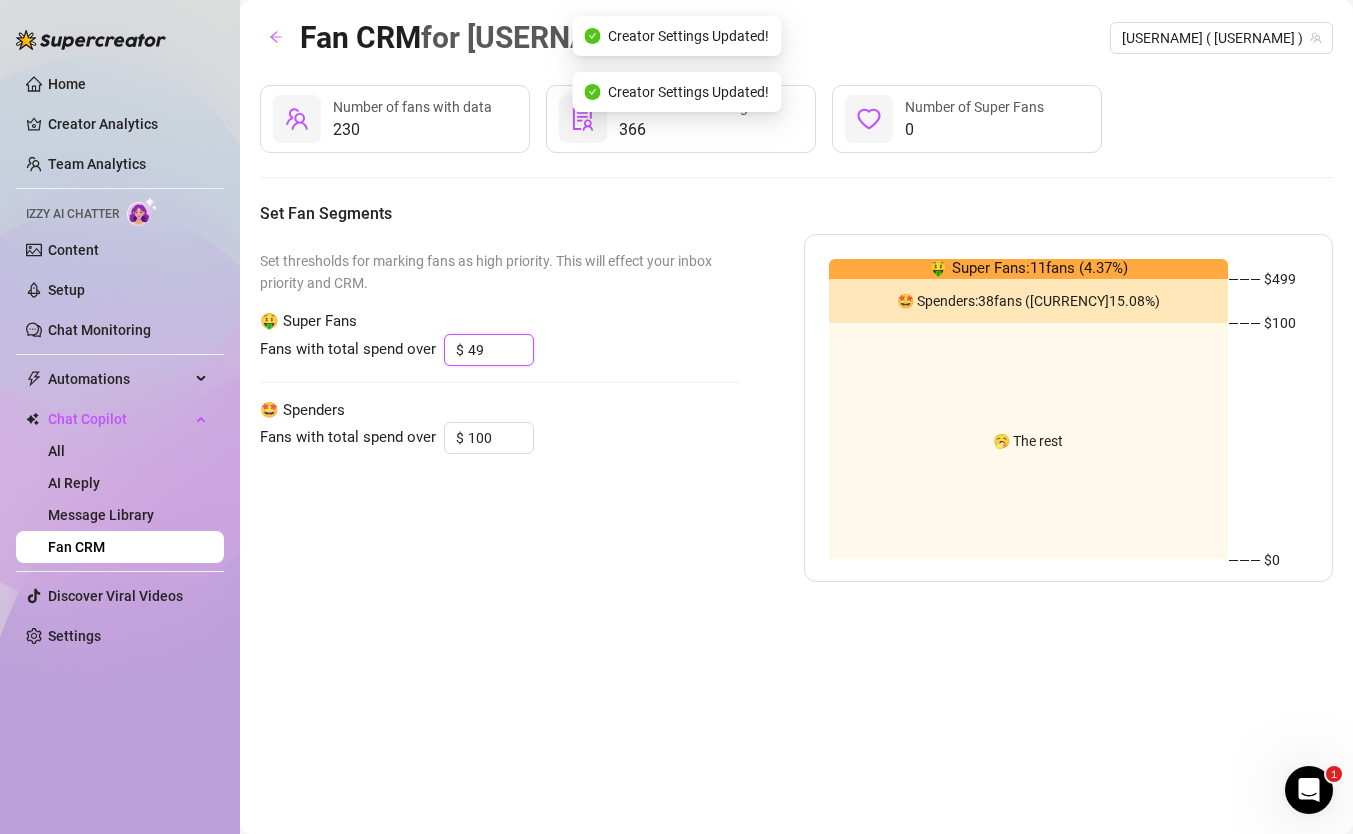 type on "4" 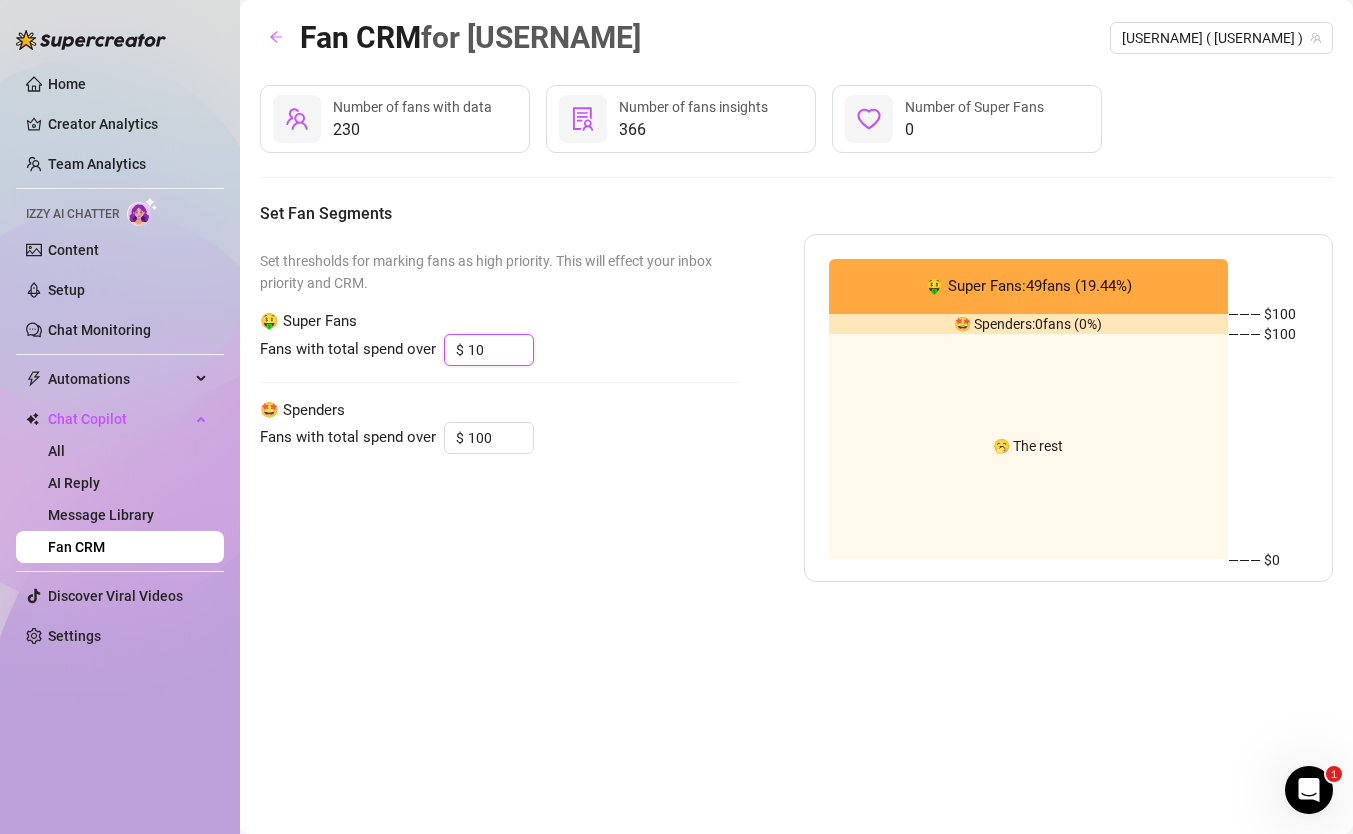 type on "1" 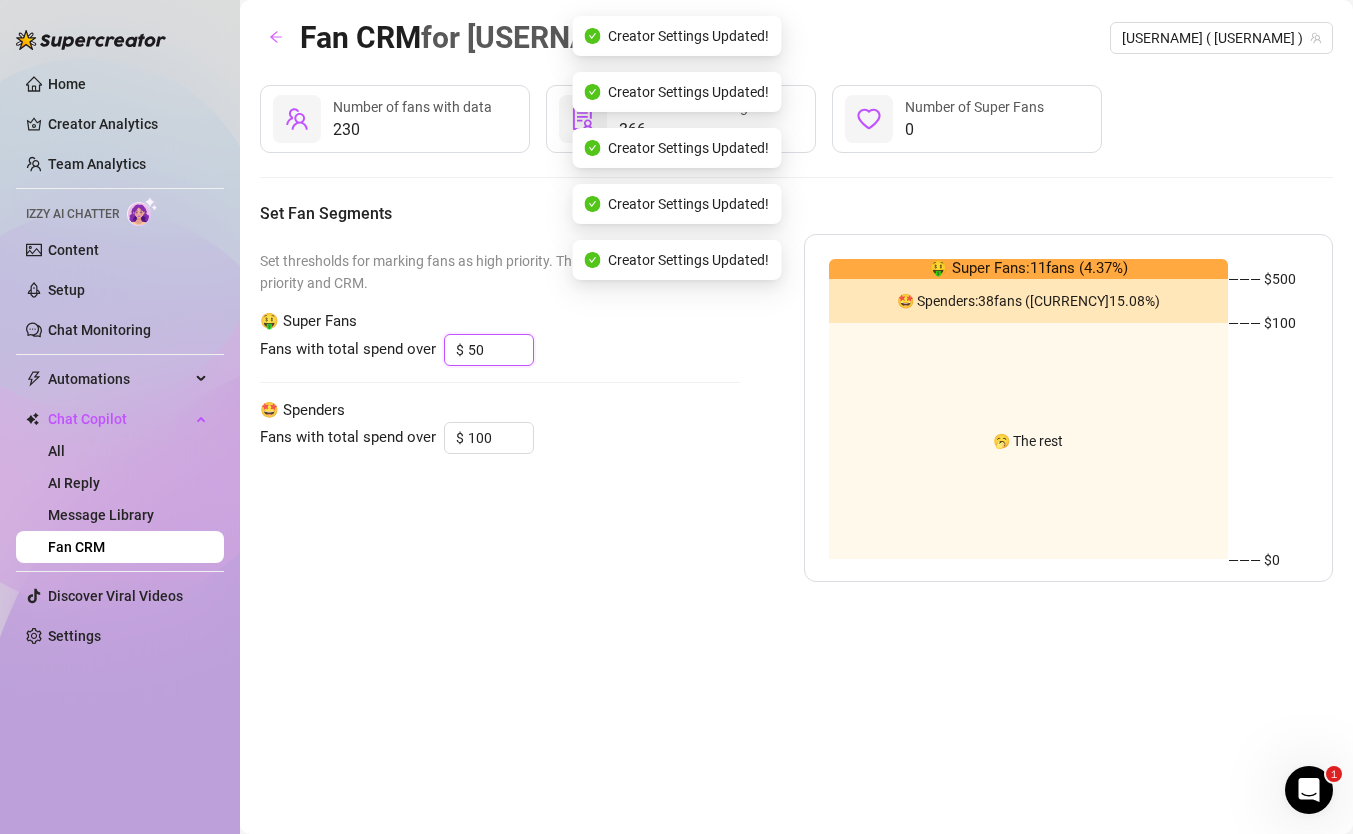 type on "5" 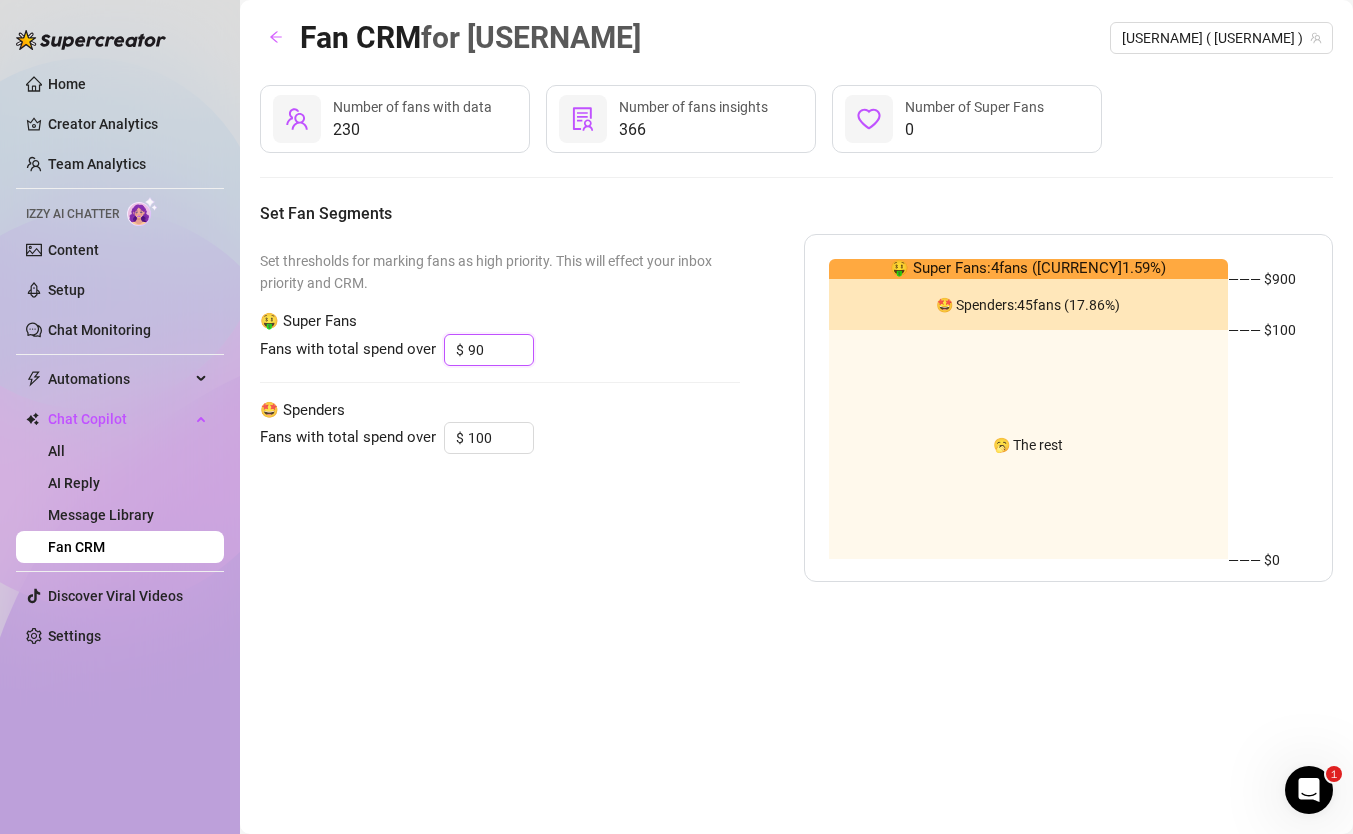 type on "9" 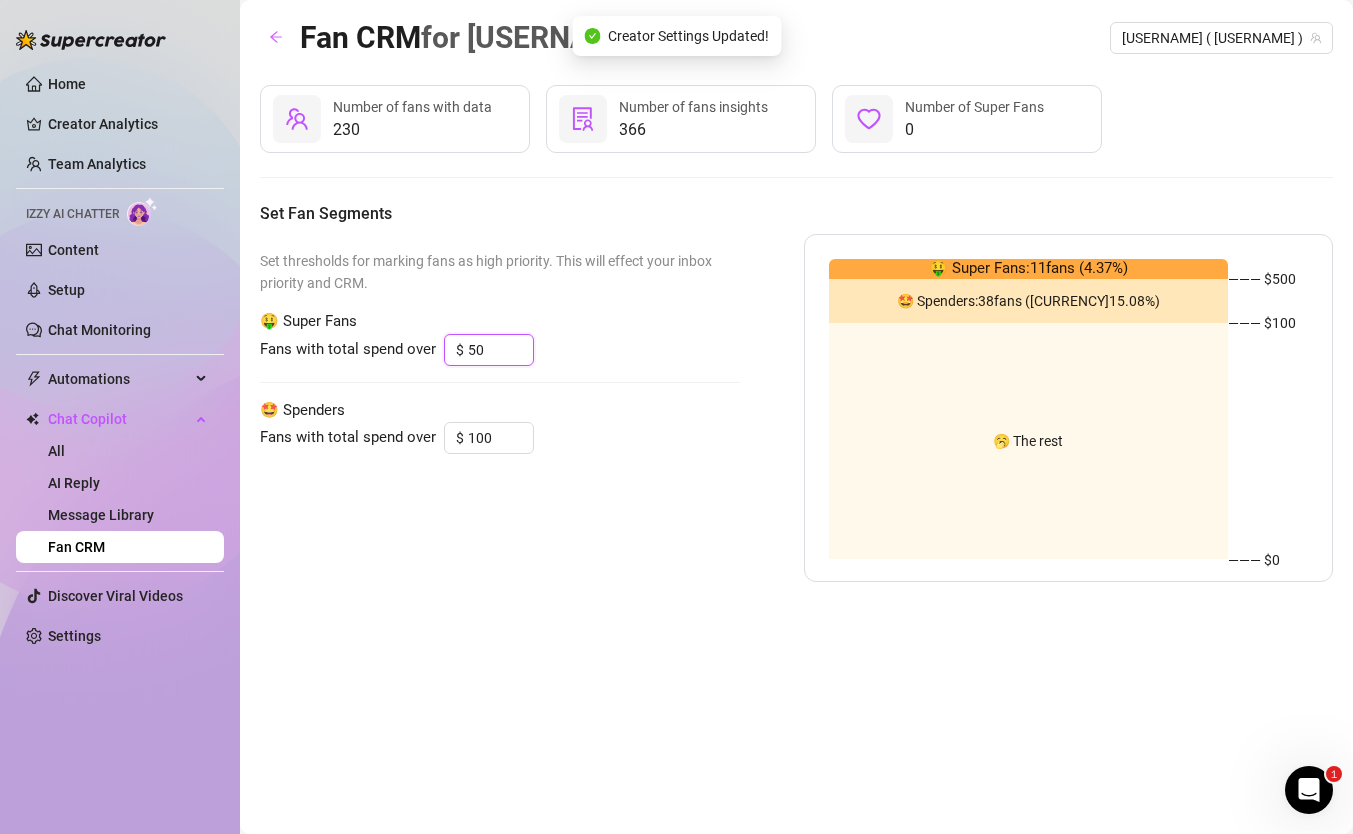 type on "5" 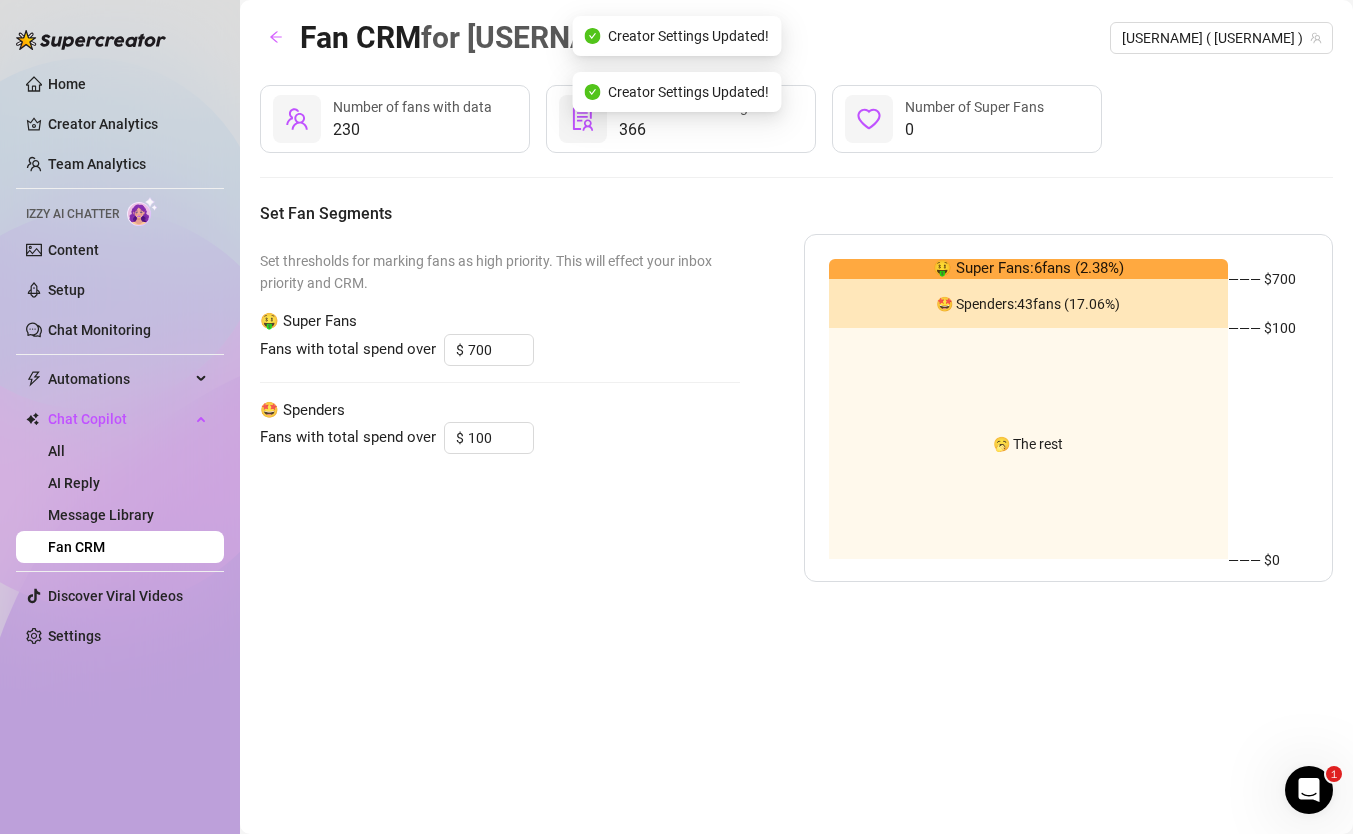 click on "🤑 Super Fans:  6  fans ( 2.38 %)" at bounding box center [1028, 269] 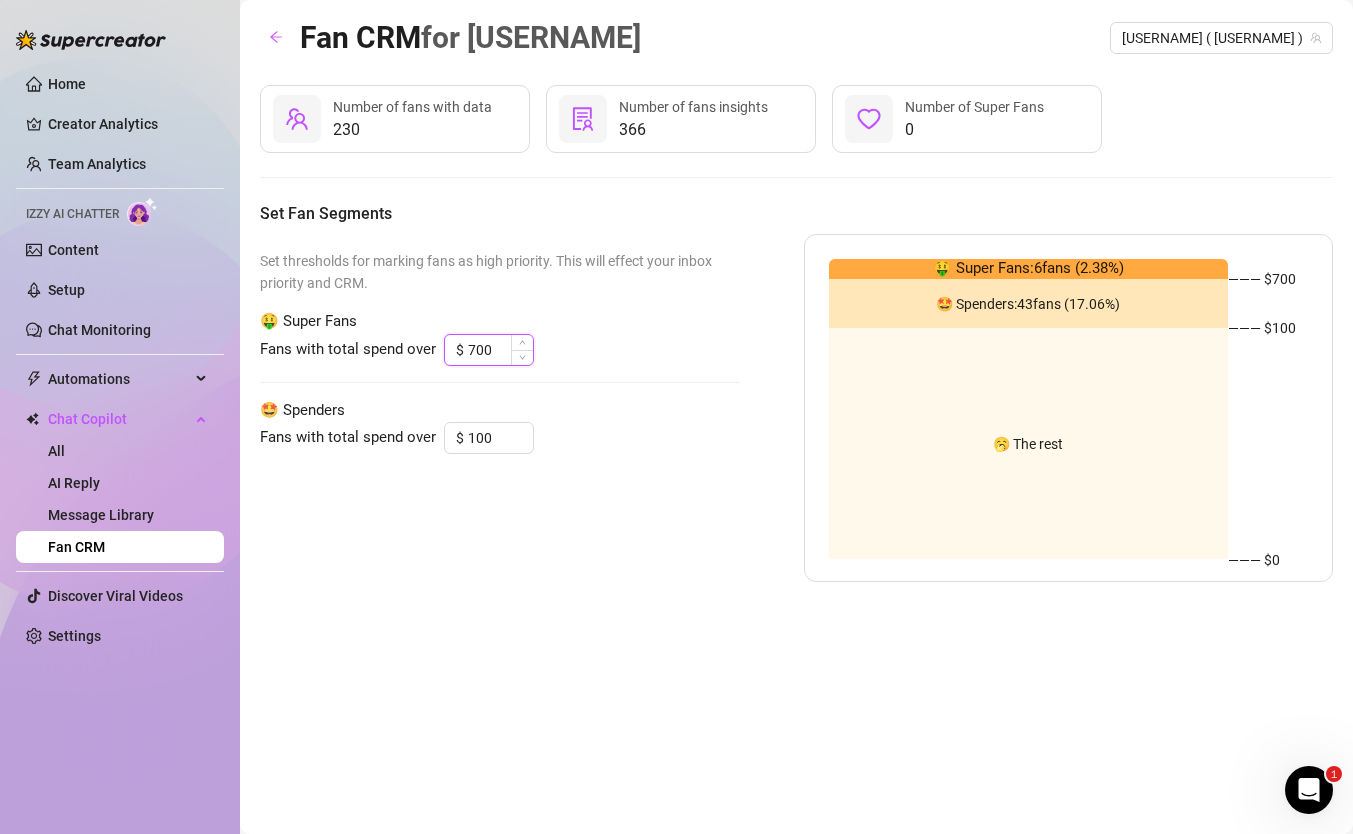 click on "700" at bounding box center [500, 350] 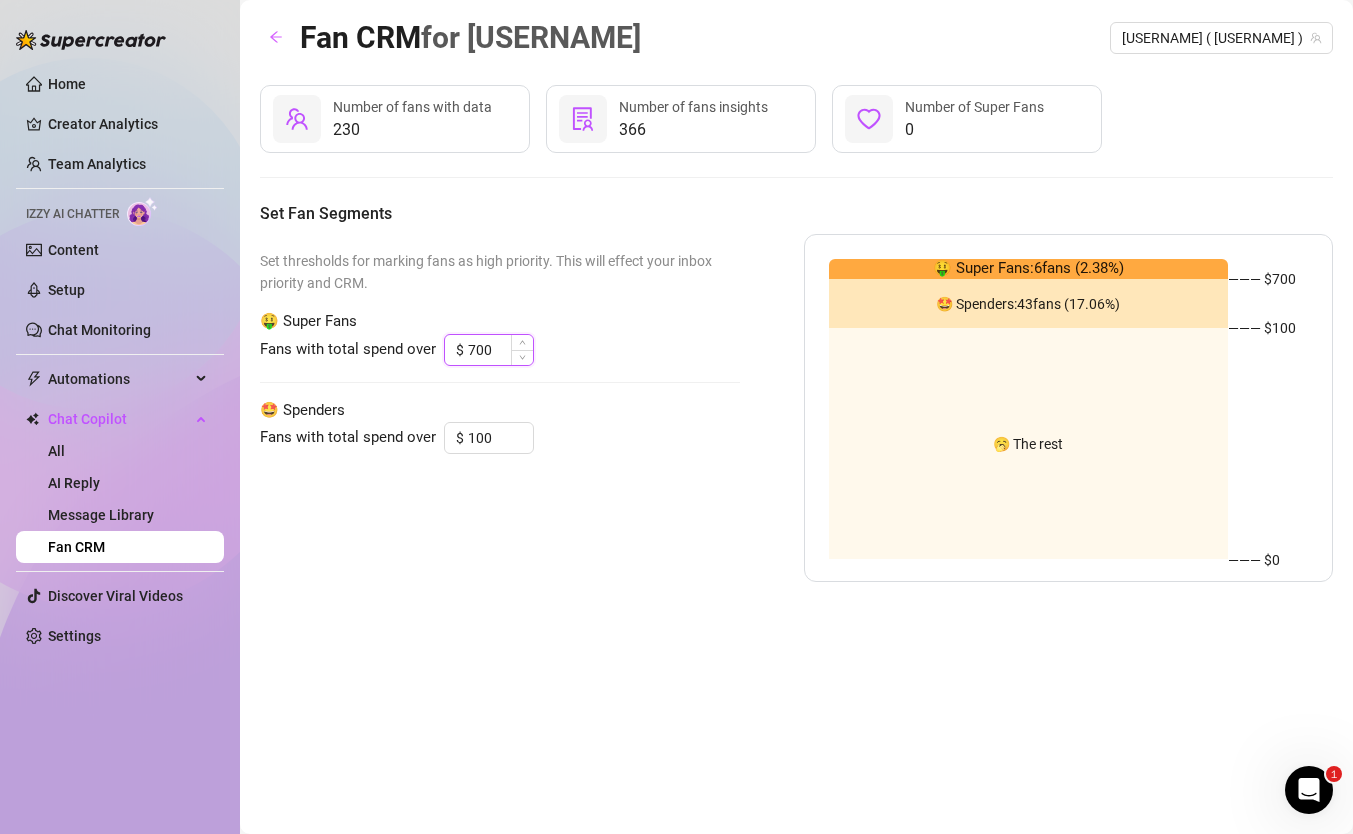type on "1" 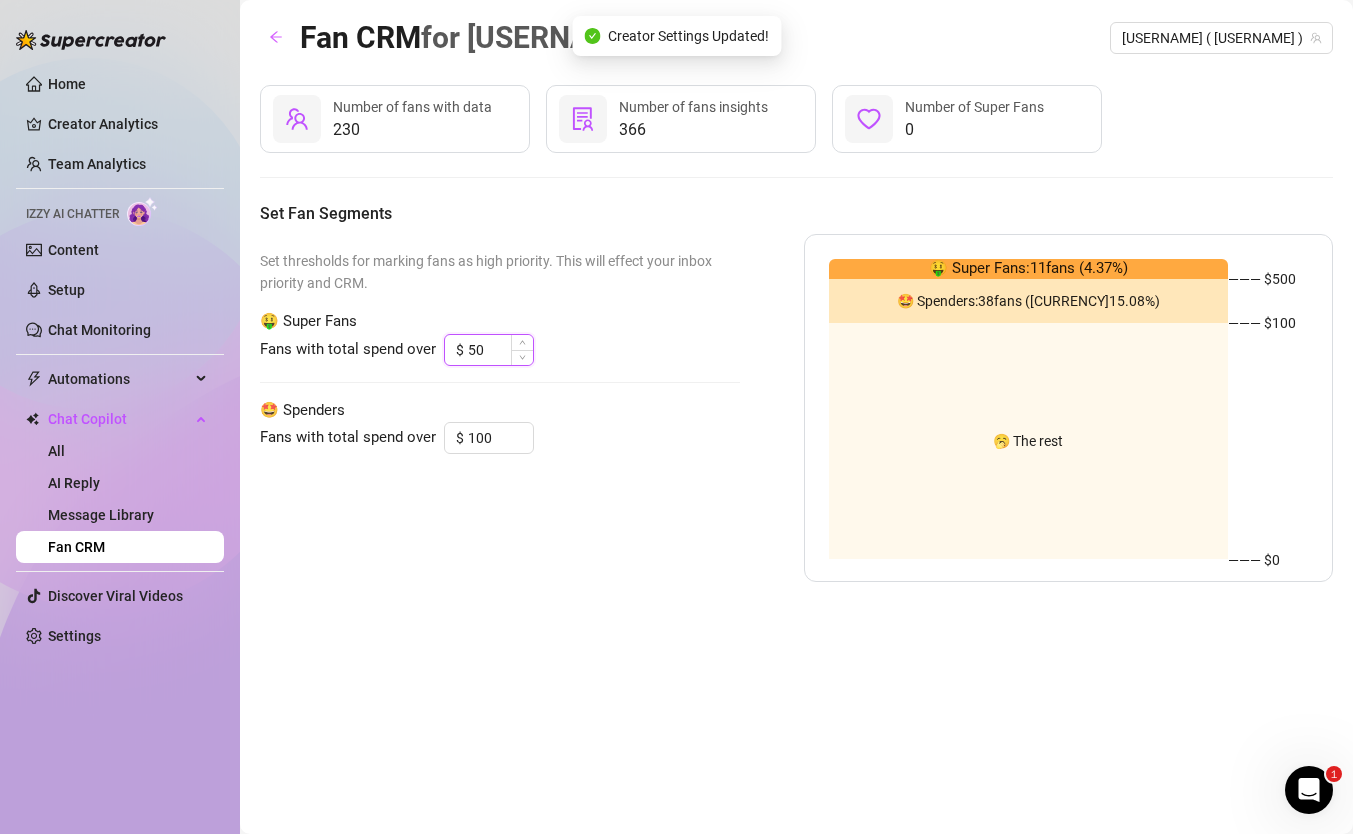 type on "5" 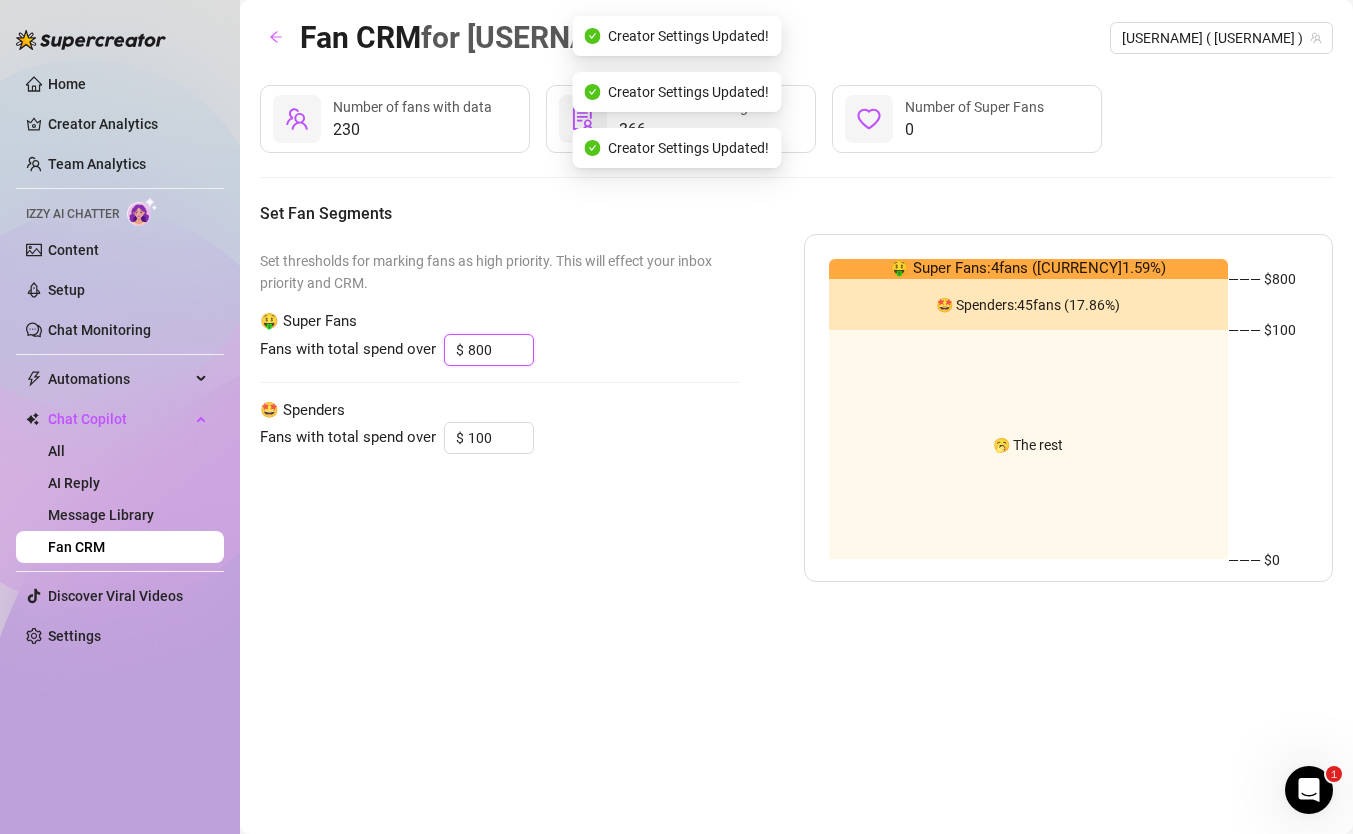 type on "800" 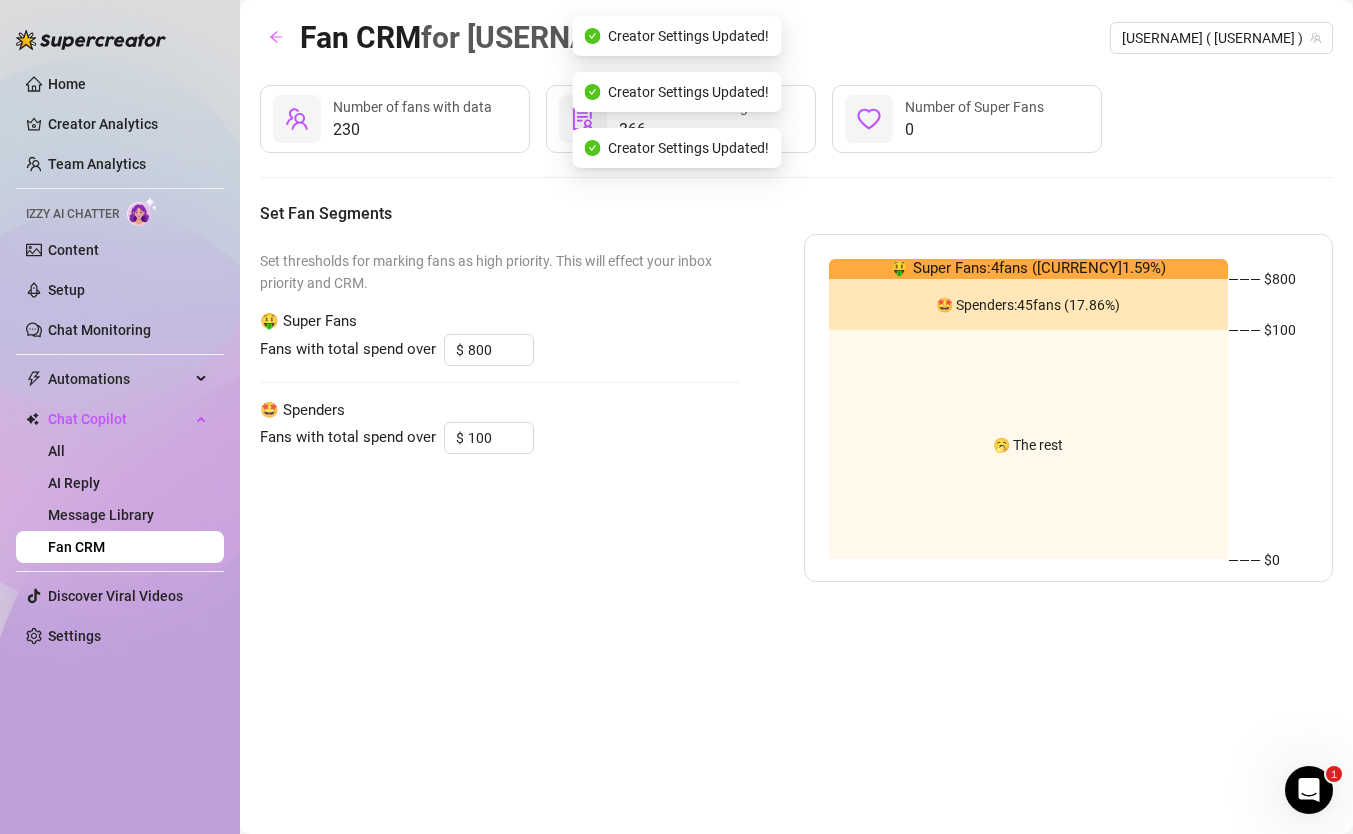 click on "Set thresholds for marking fans as high priority. This will effect your inbox priority and CRM. 🤑 Super Fans Fans with total spend over [CURRENCY] 800 🤩 Spenders Fans with total spend over [CURRENCY] 100" at bounding box center [500, 408] 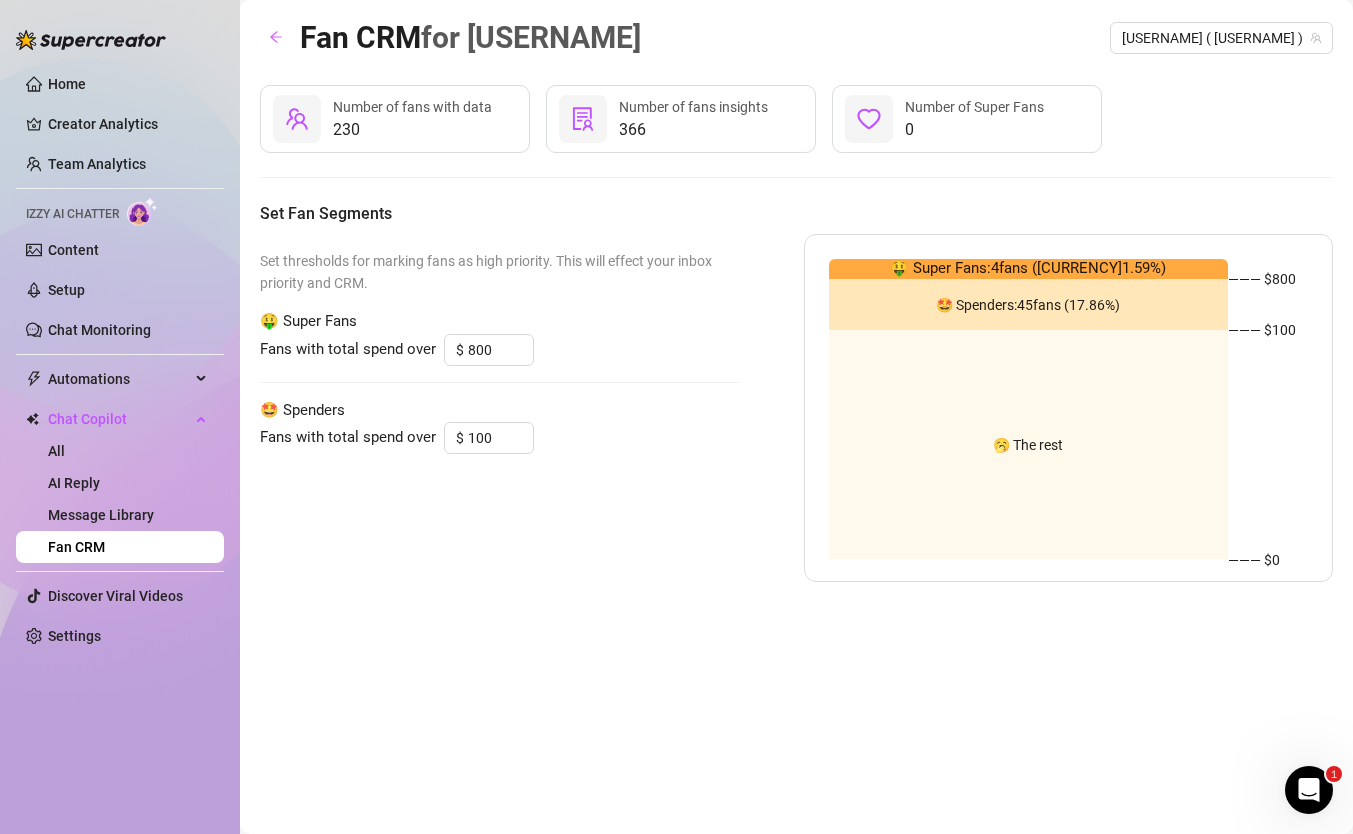 drag, startPoint x: 1072, startPoint y: 299, endPoint x: 915, endPoint y: 298, distance: 157.00319 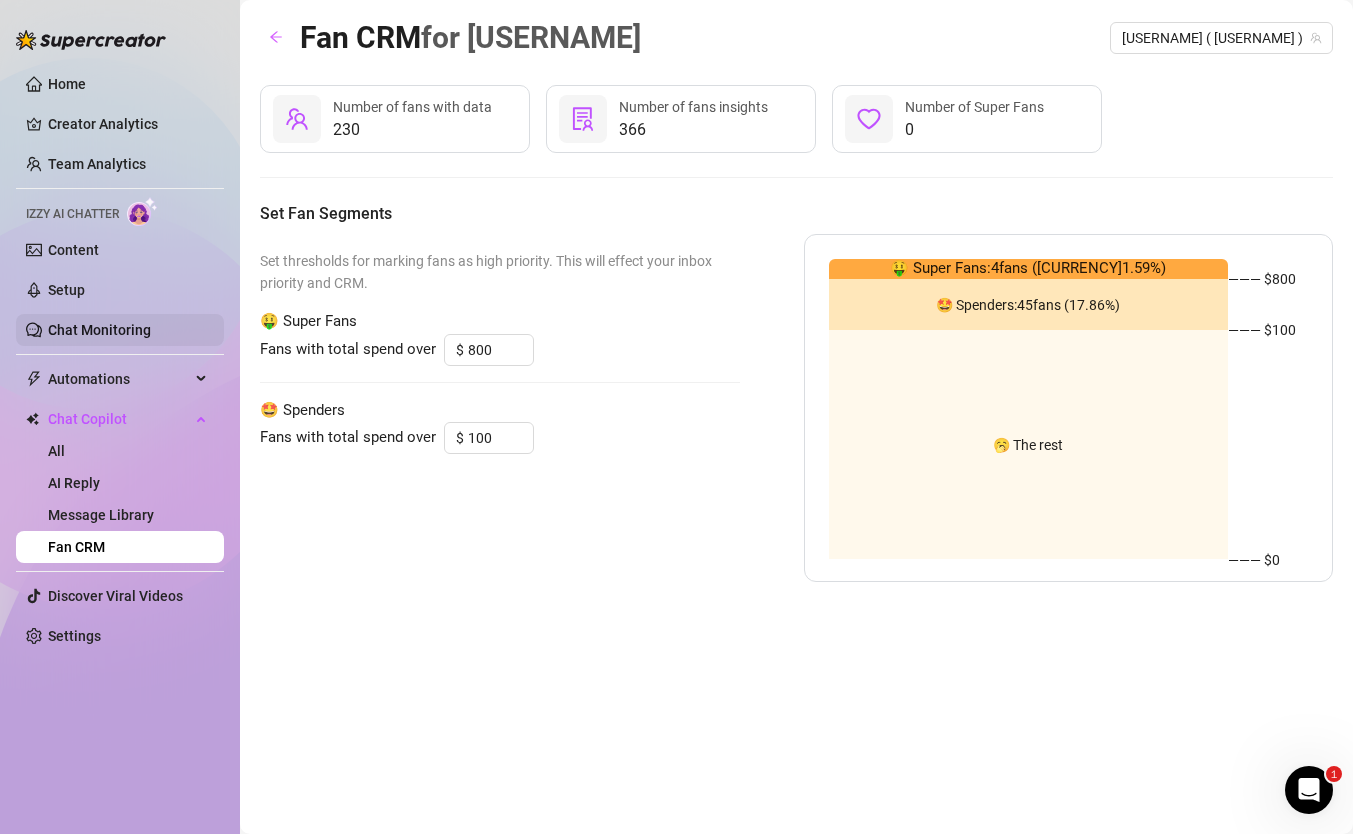 click on "Chat Monitoring" at bounding box center (99, 330) 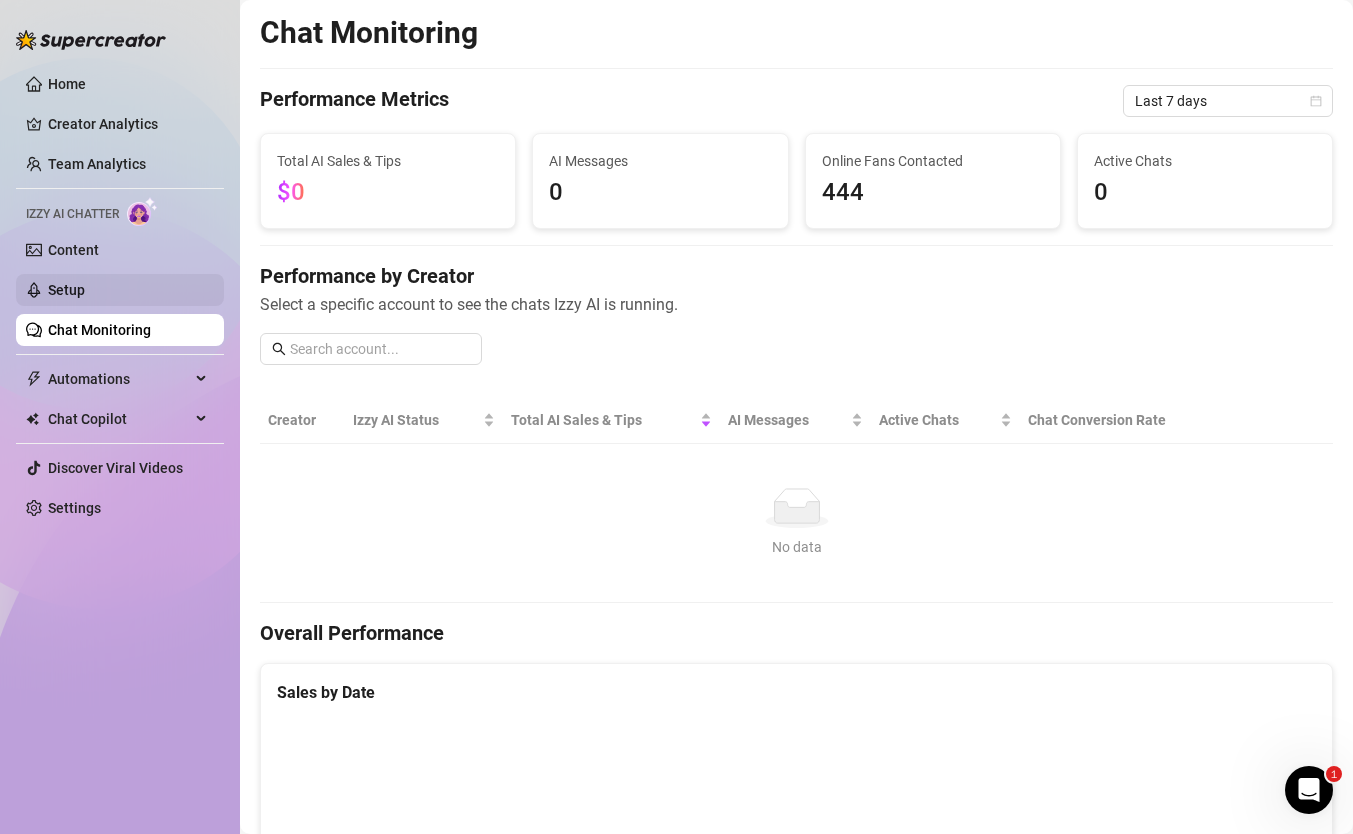 click on "Setup" at bounding box center [66, 290] 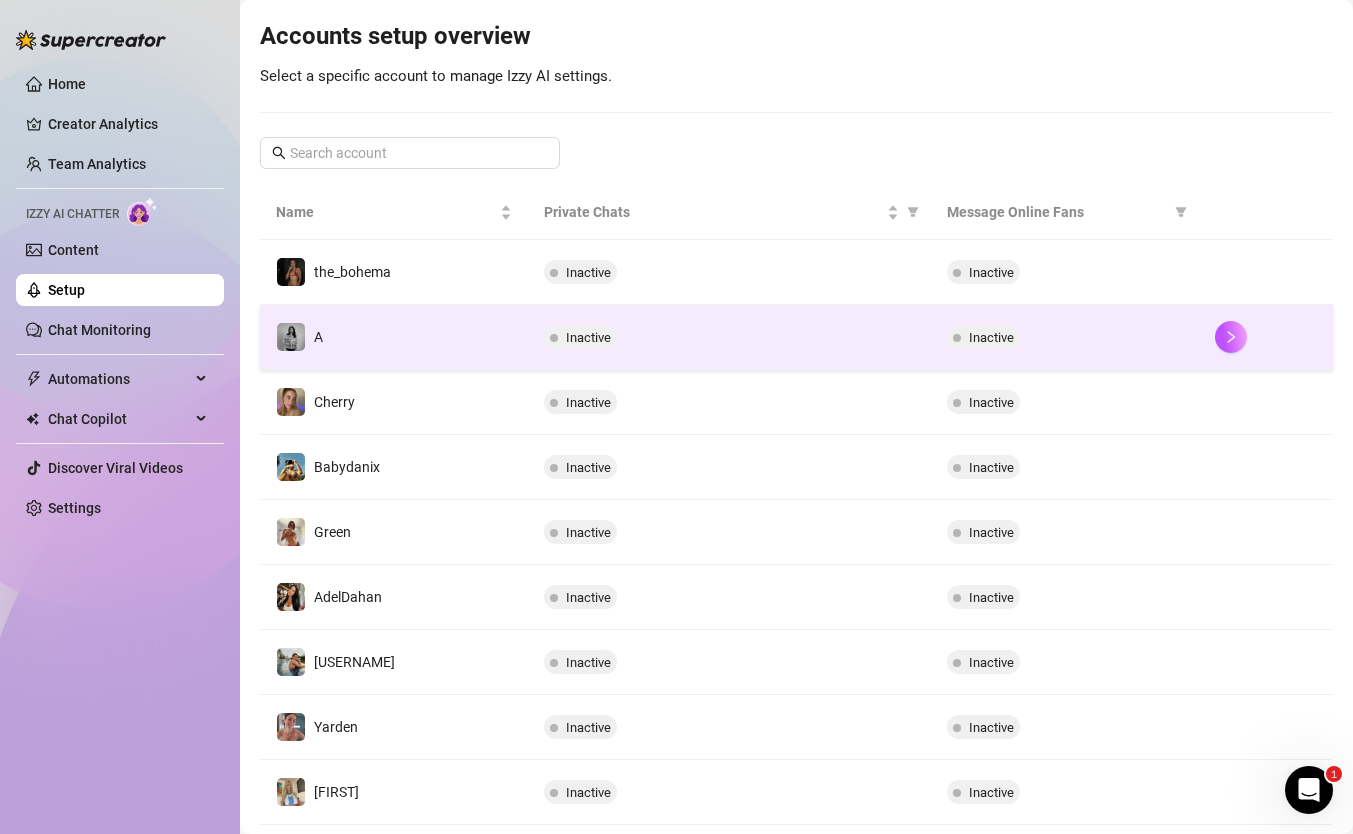 scroll, scrollTop: 249, scrollLeft: 0, axis: vertical 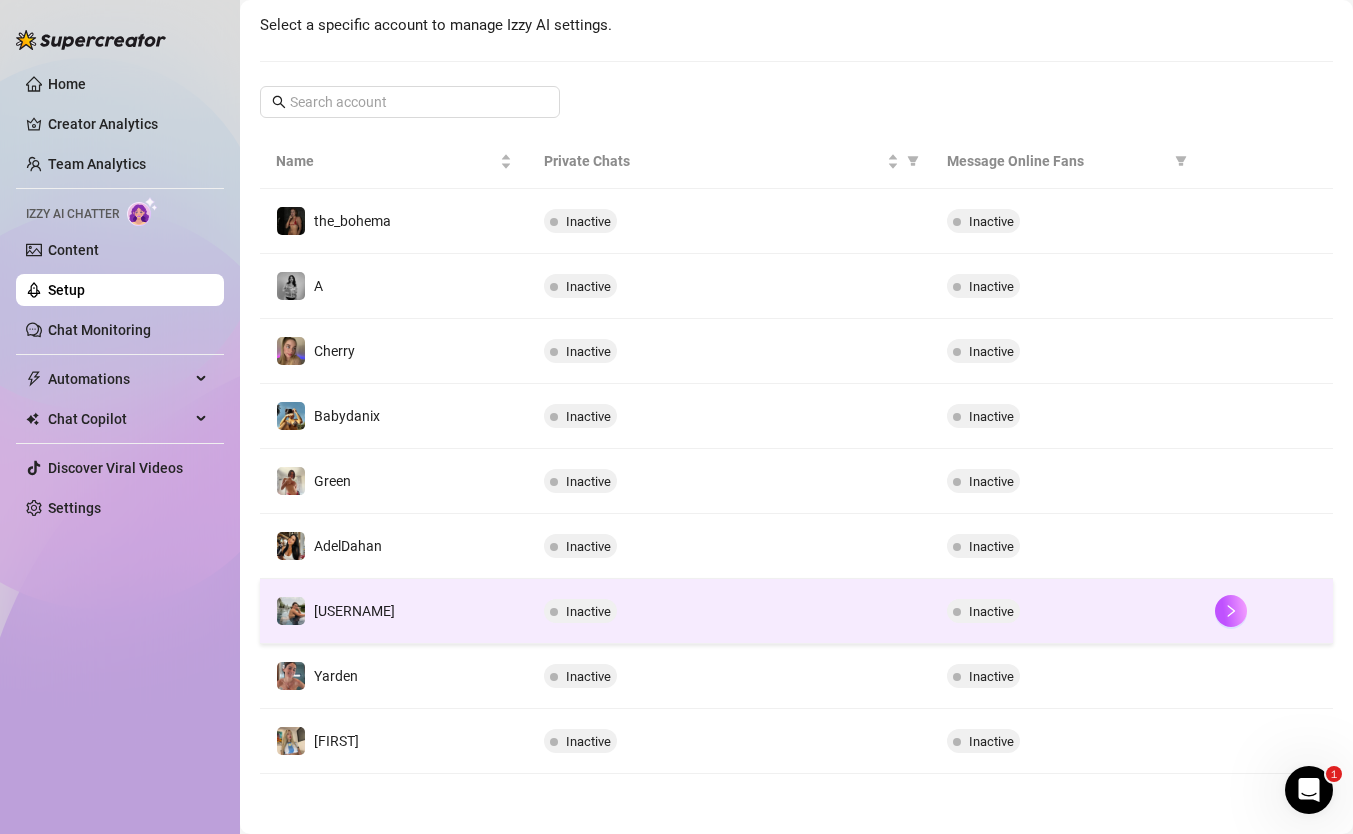 click on "[USERNAME]" at bounding box center [394, 611] 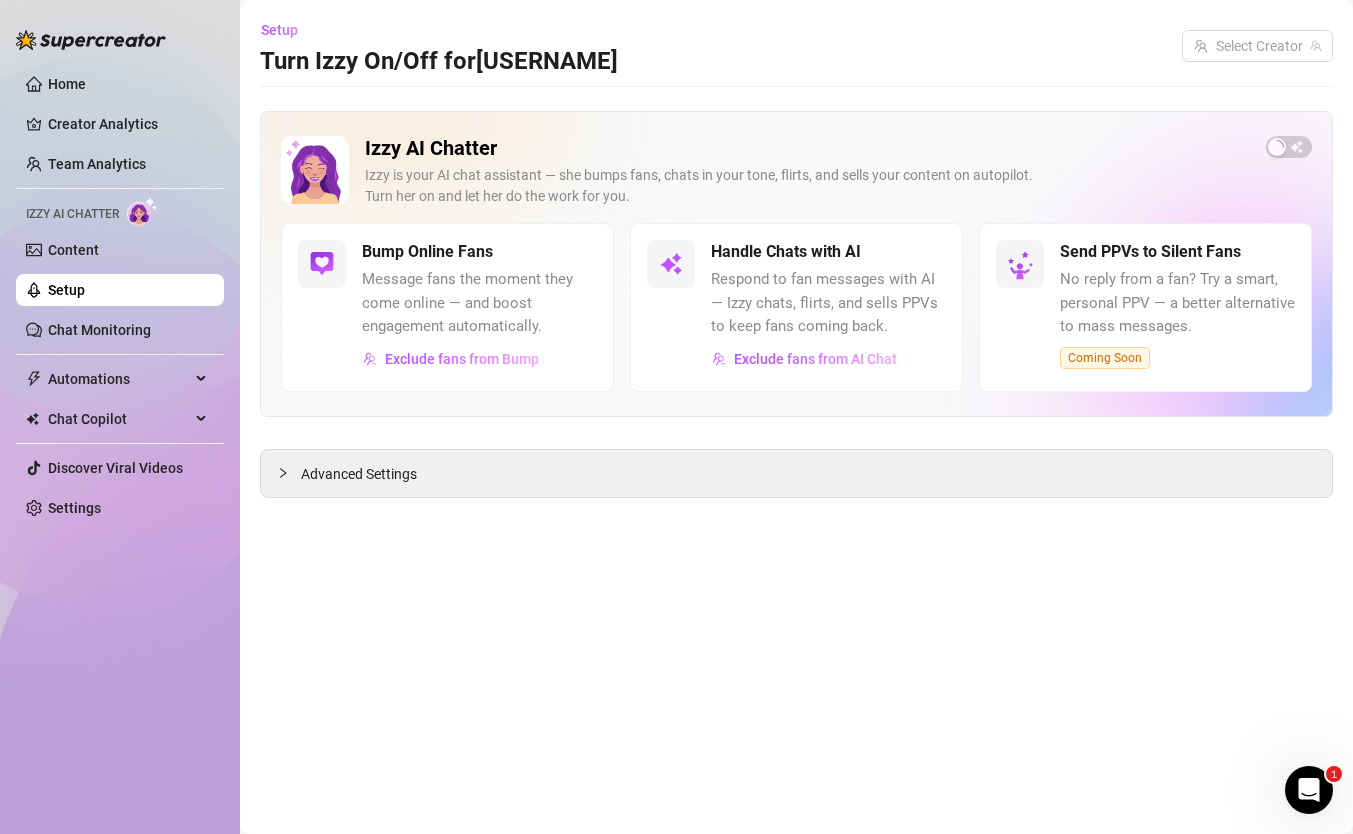 scroll, scrollTop: 0, scrollLeft: 0, axis: both 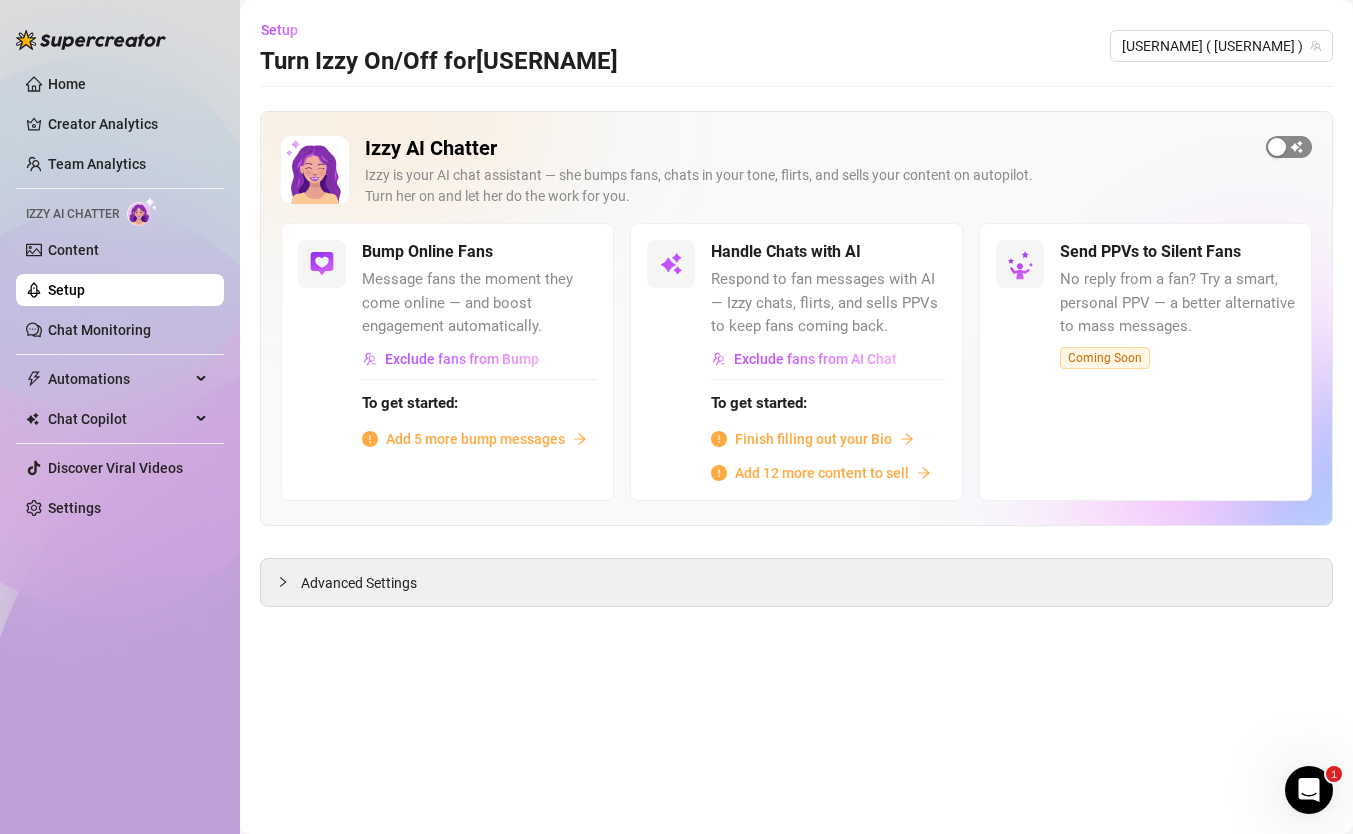 click at bounding box center (1289, 147) 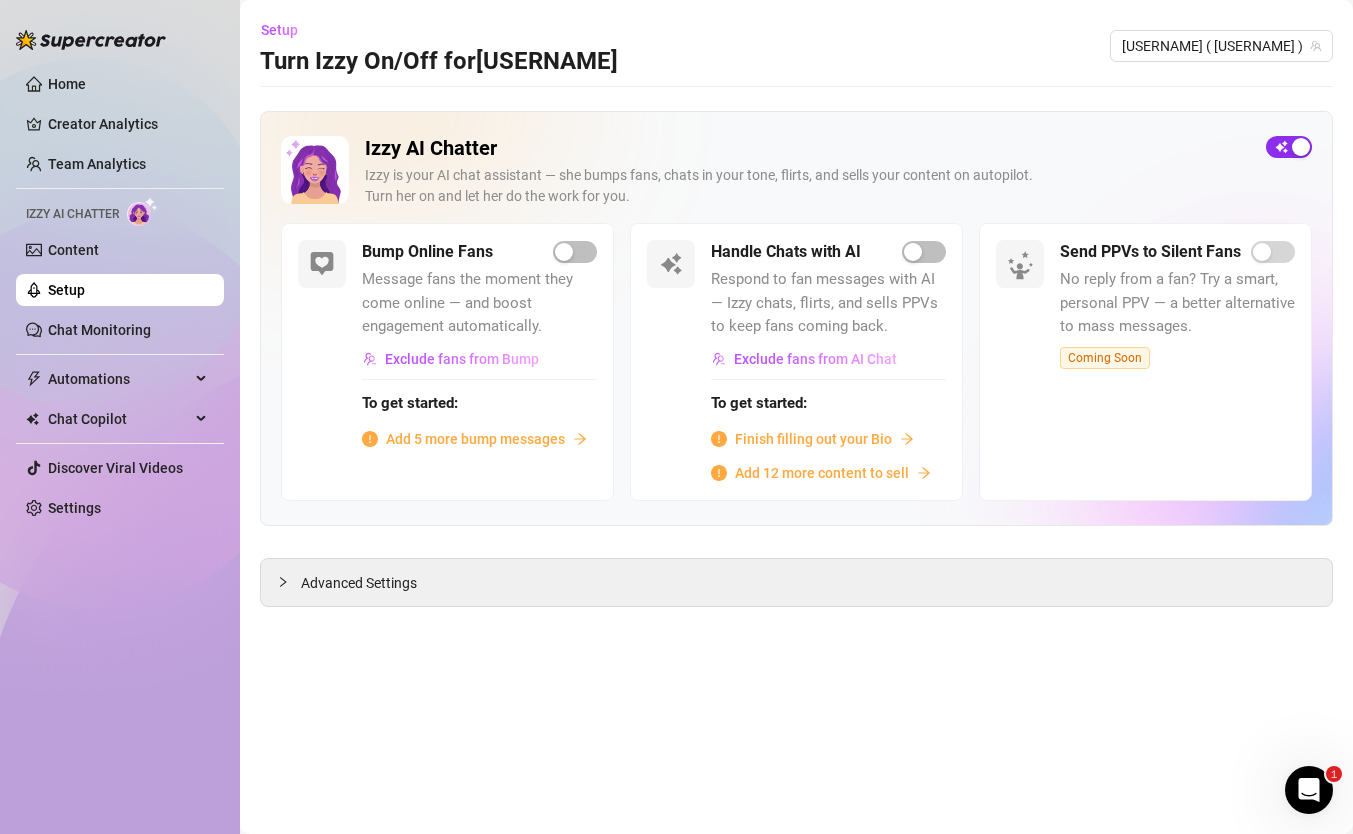 click at bounding box center [1289, 147] 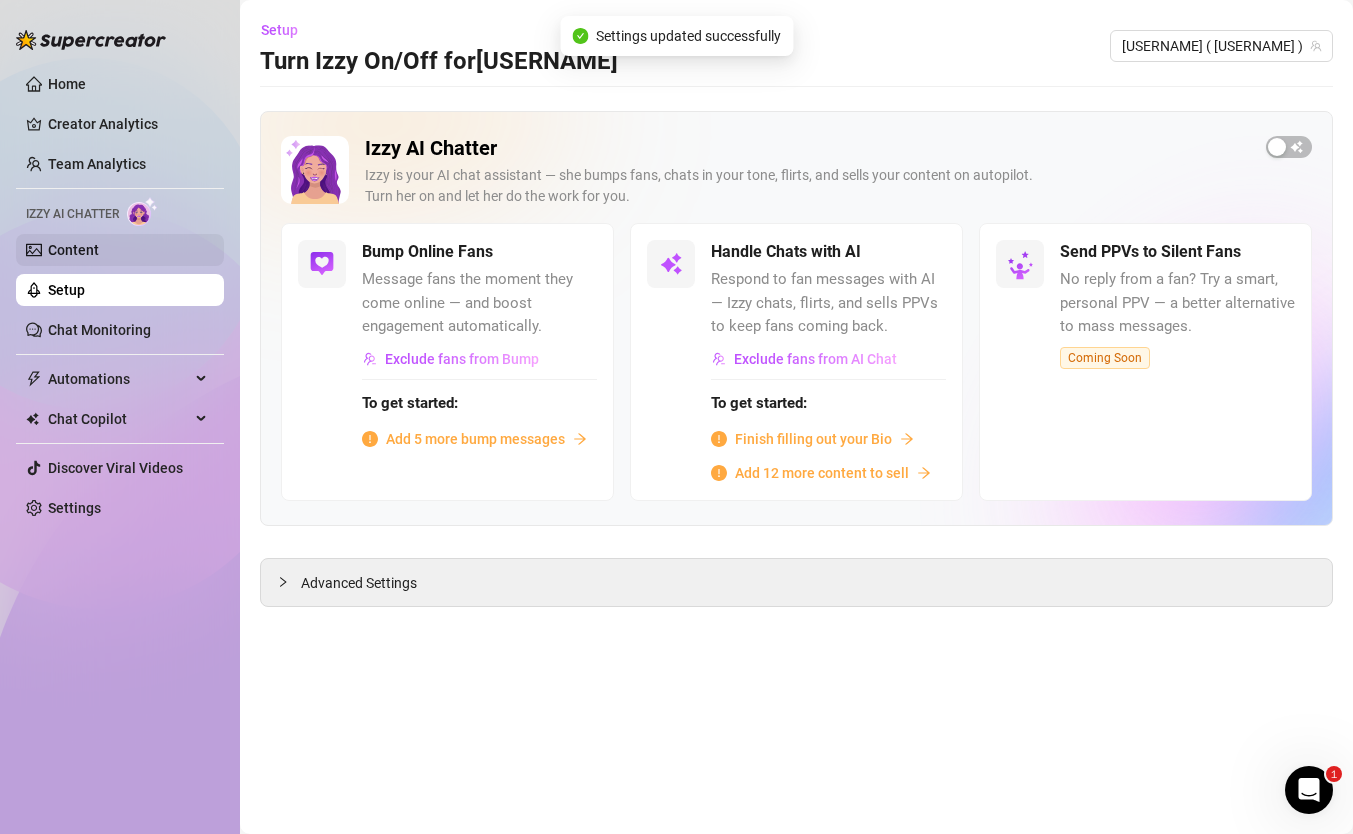 click on "Content" at bounding box center (73, 250) 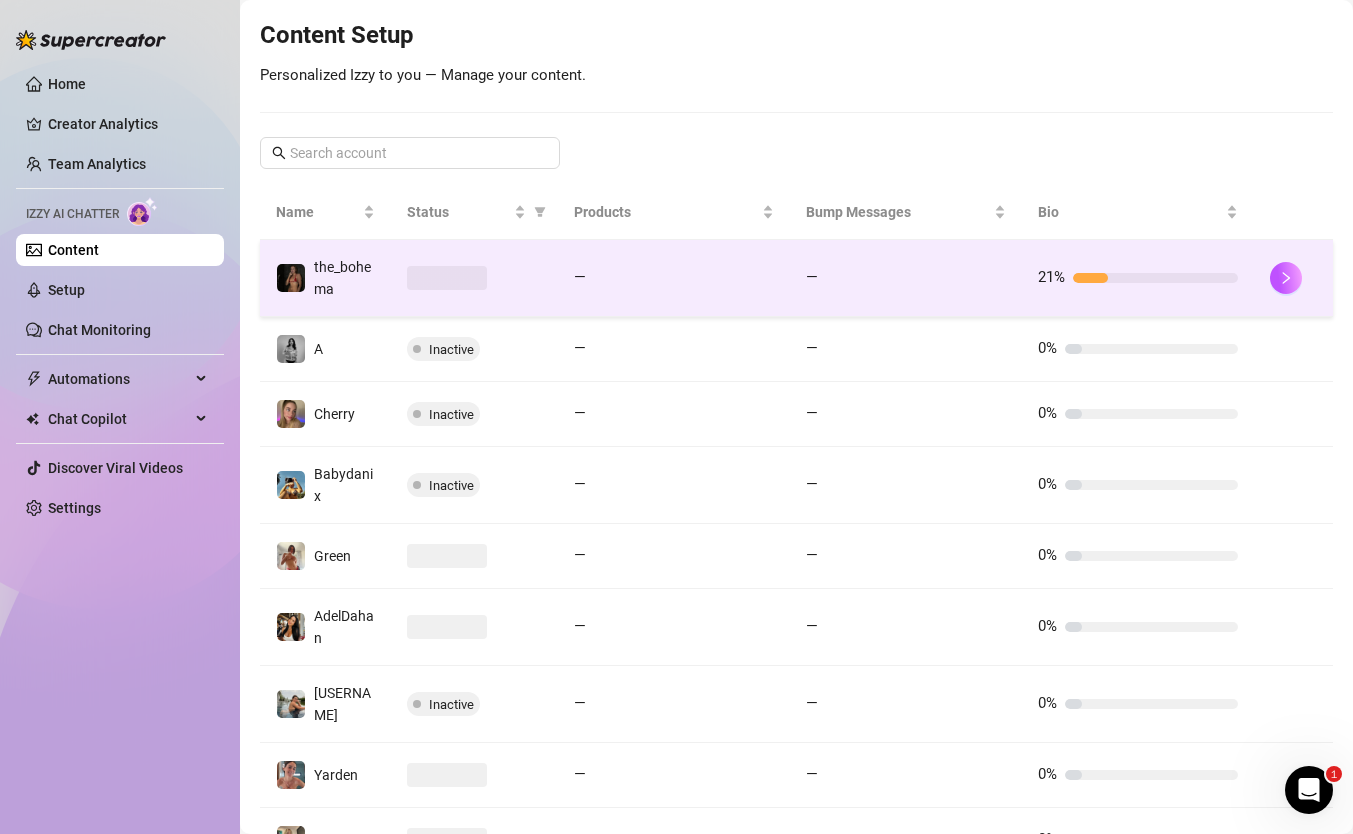scroll, scrollTop: 299, scrollLeft: 0, axis: vertical 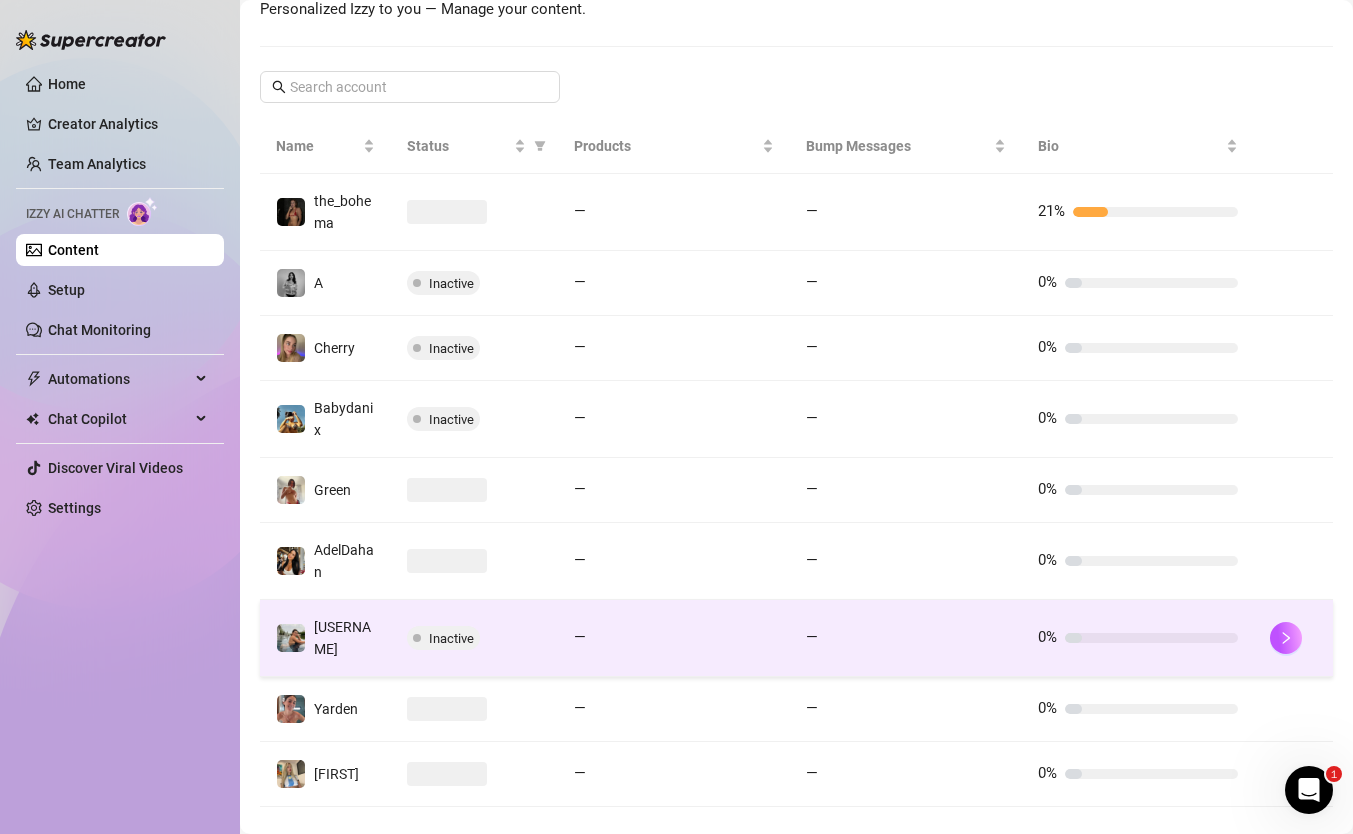 click on "[USERNAME]" at bounding box center (342, 638) 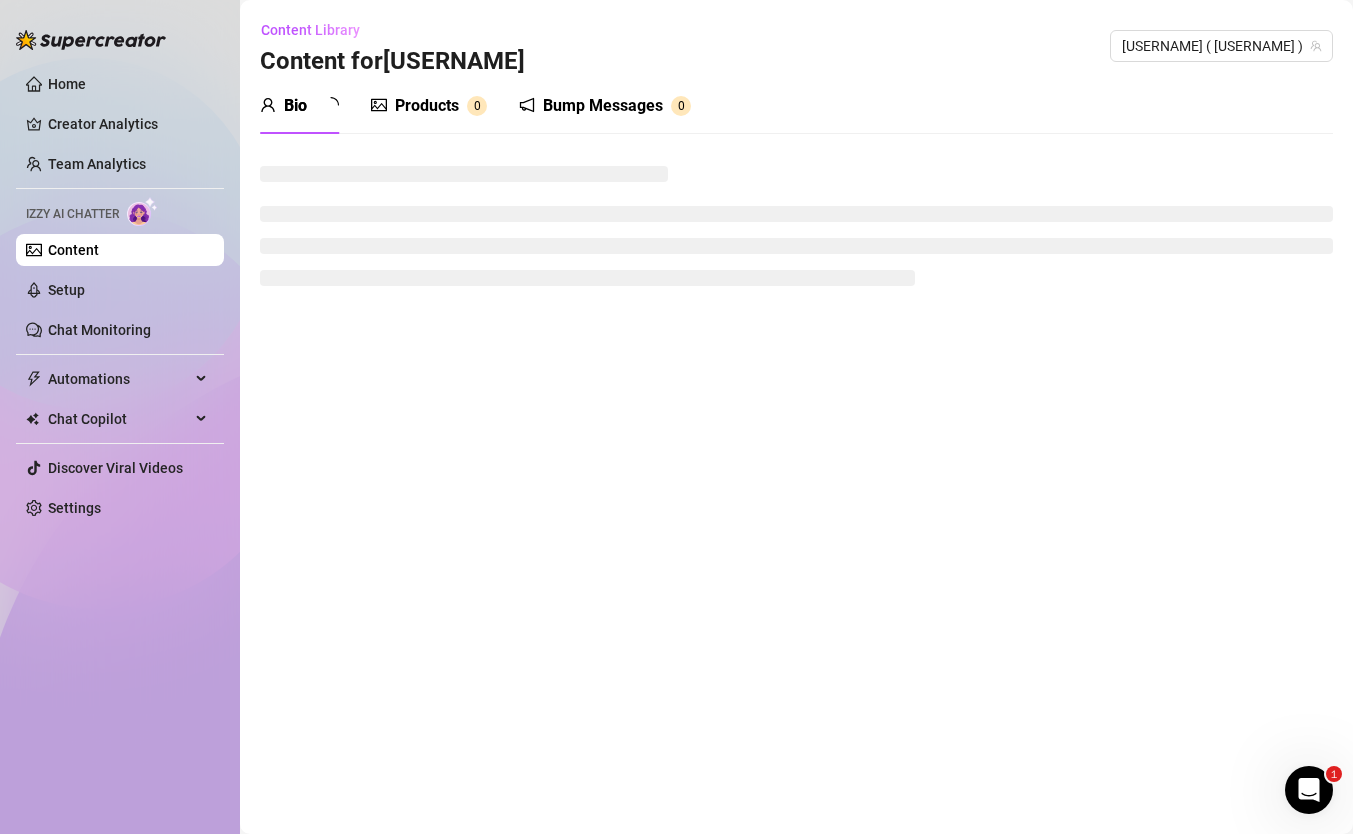 scroll, scrollTop: 0, scrollLeft: 0, axis: both 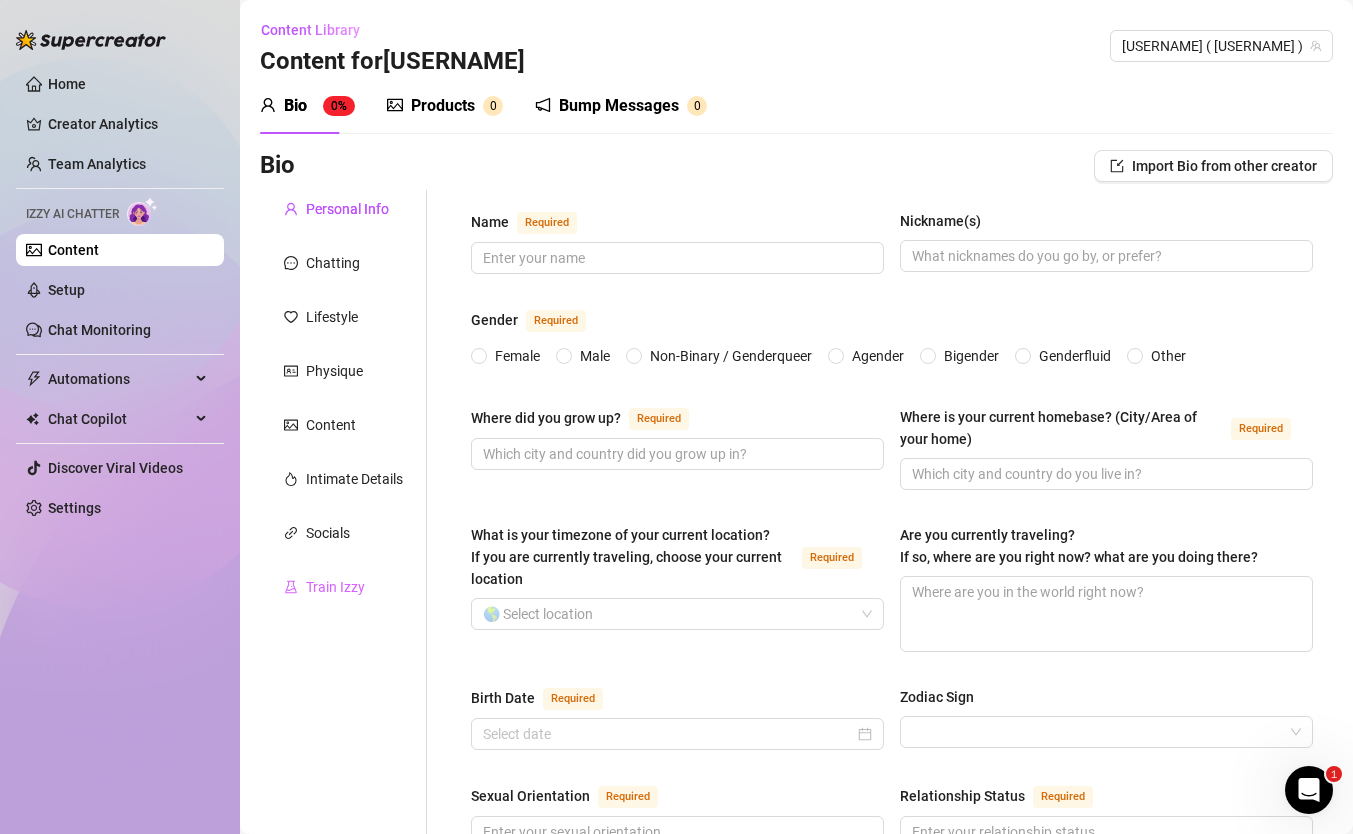 type 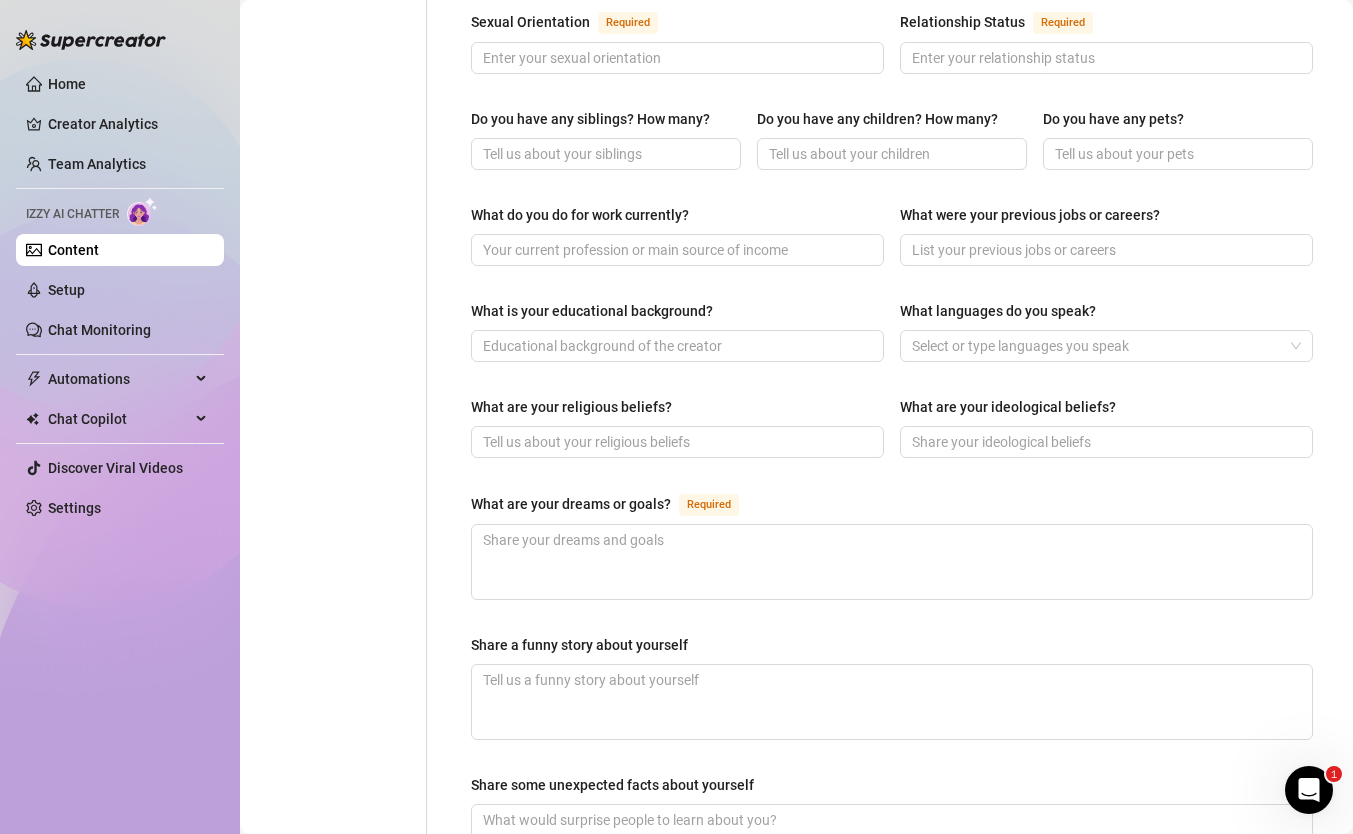 scroll, scrollTop: 919, scrollLeft: 0, axis: vertical 